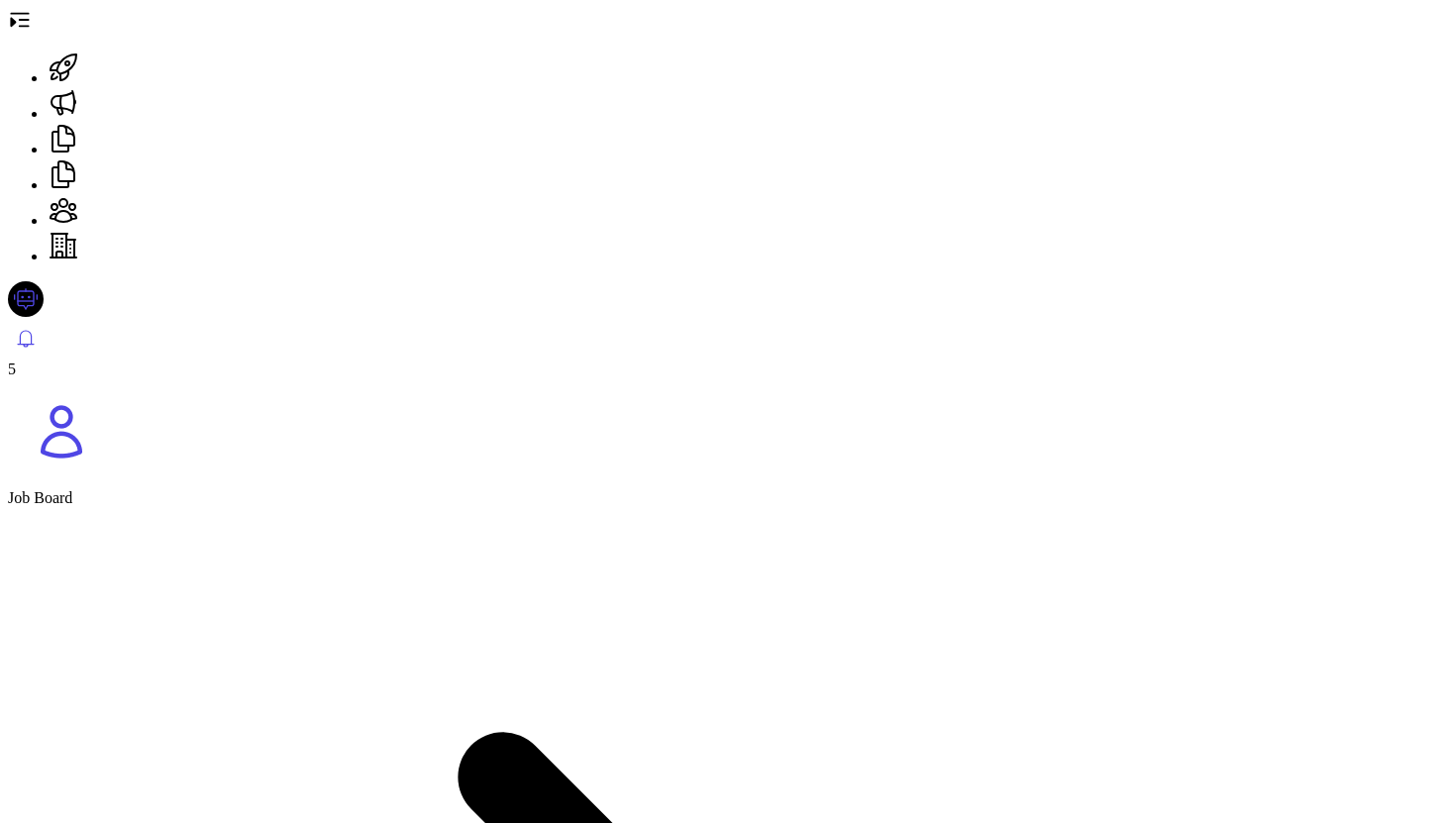 scroll, scrollTop: 0, scrollLeft: 0, axis: both 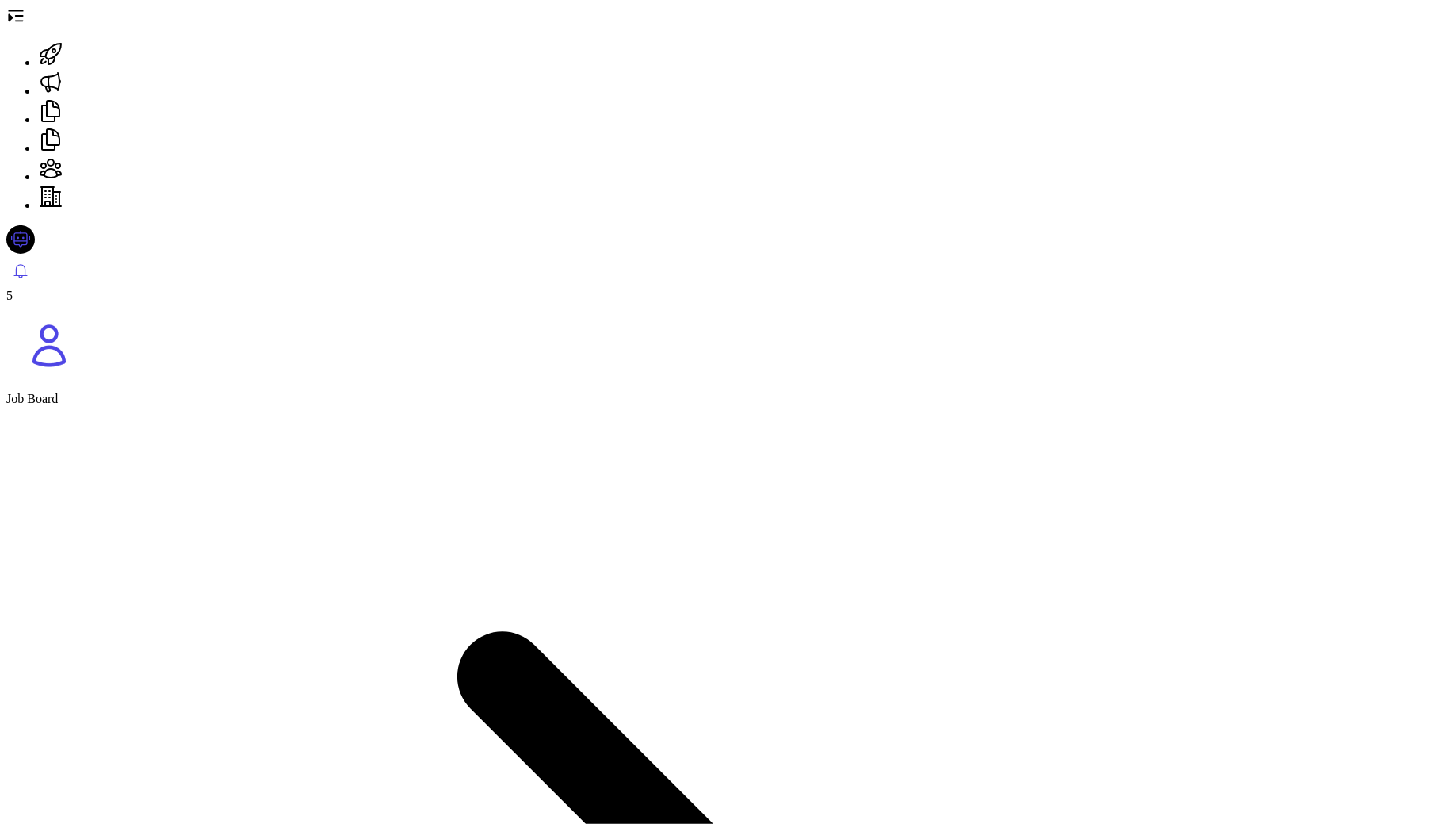 click on "Background" at bounding box center (728, 7245) 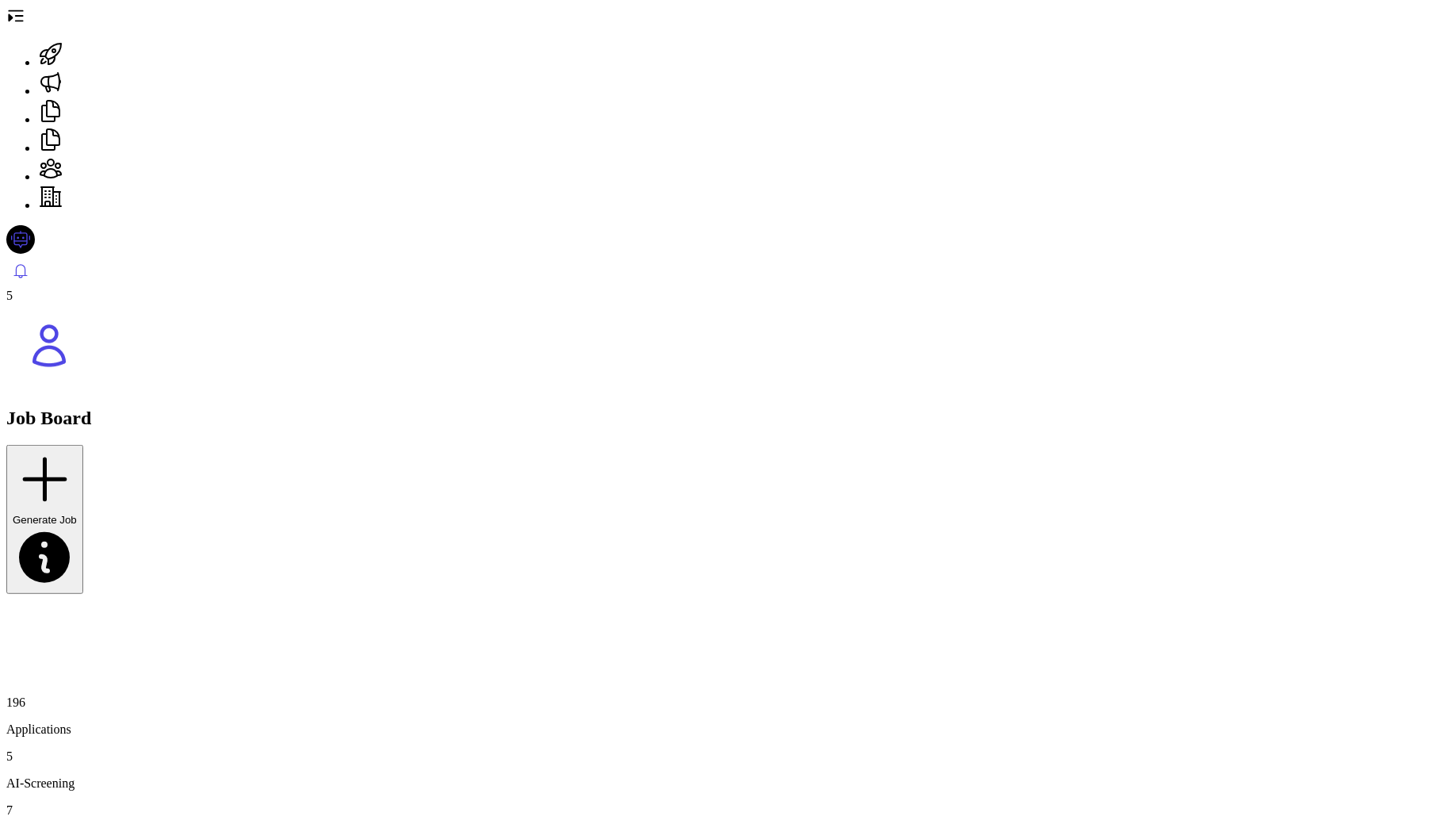 click on "Frontend Engineer (Onsite: 成都）" at bounding box center (108, 1080) 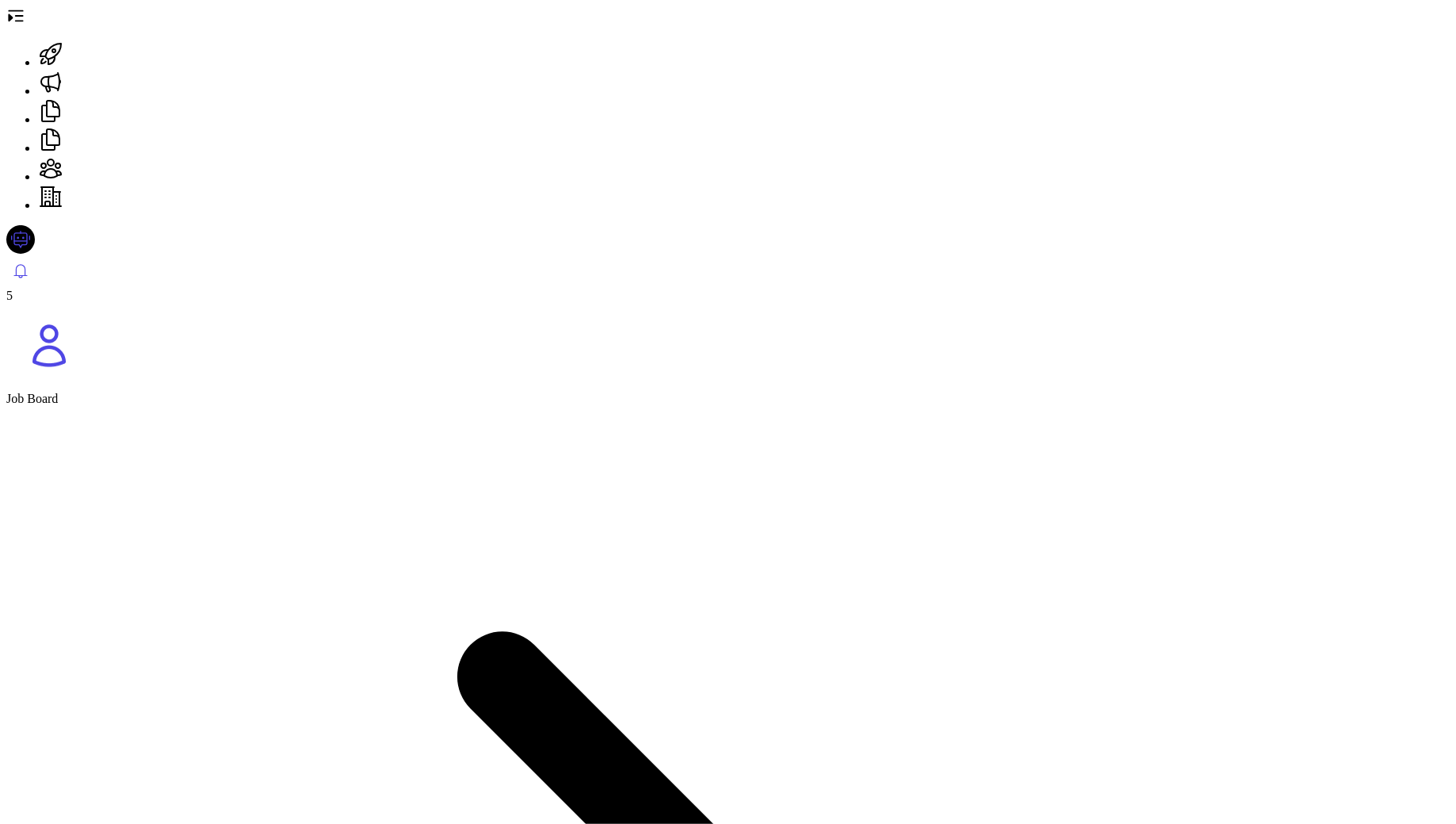 scroll, scrollTop: 56, scrollLeft: 0, axis: vertical 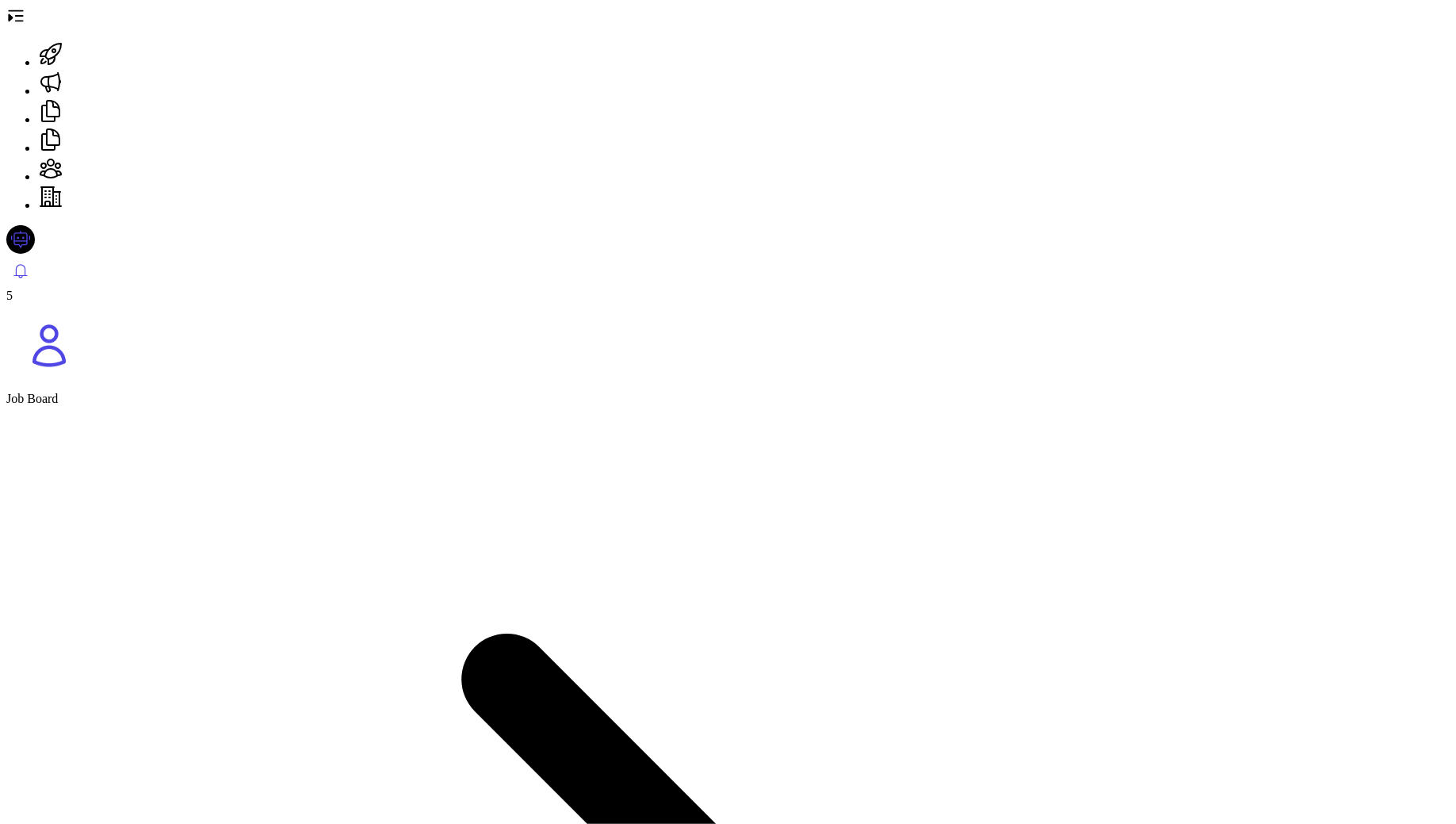 click at bounding box center [82, 16749] 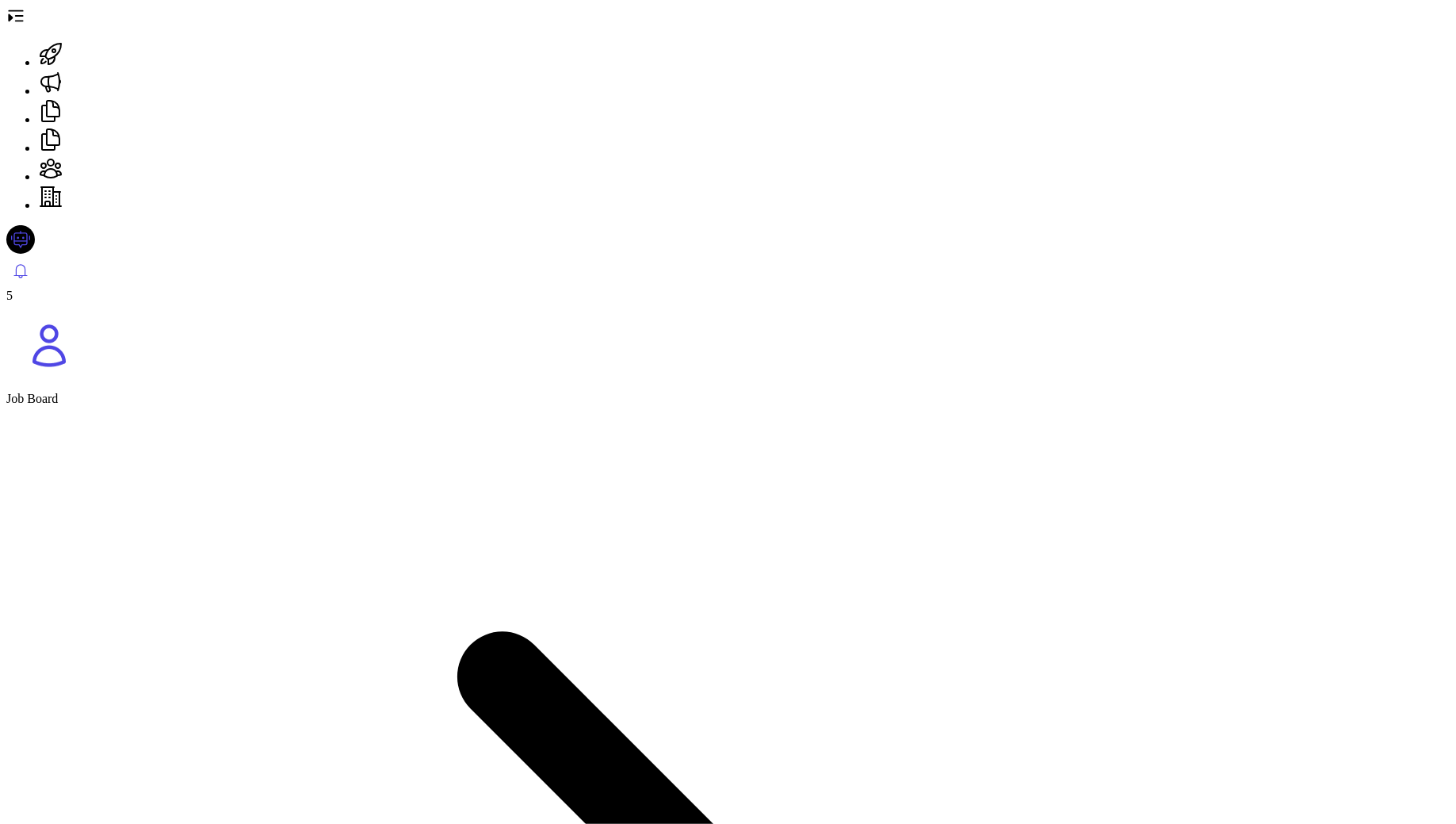scroll, scrollTop: 0, scrollLeft: 494, axis: horizontal 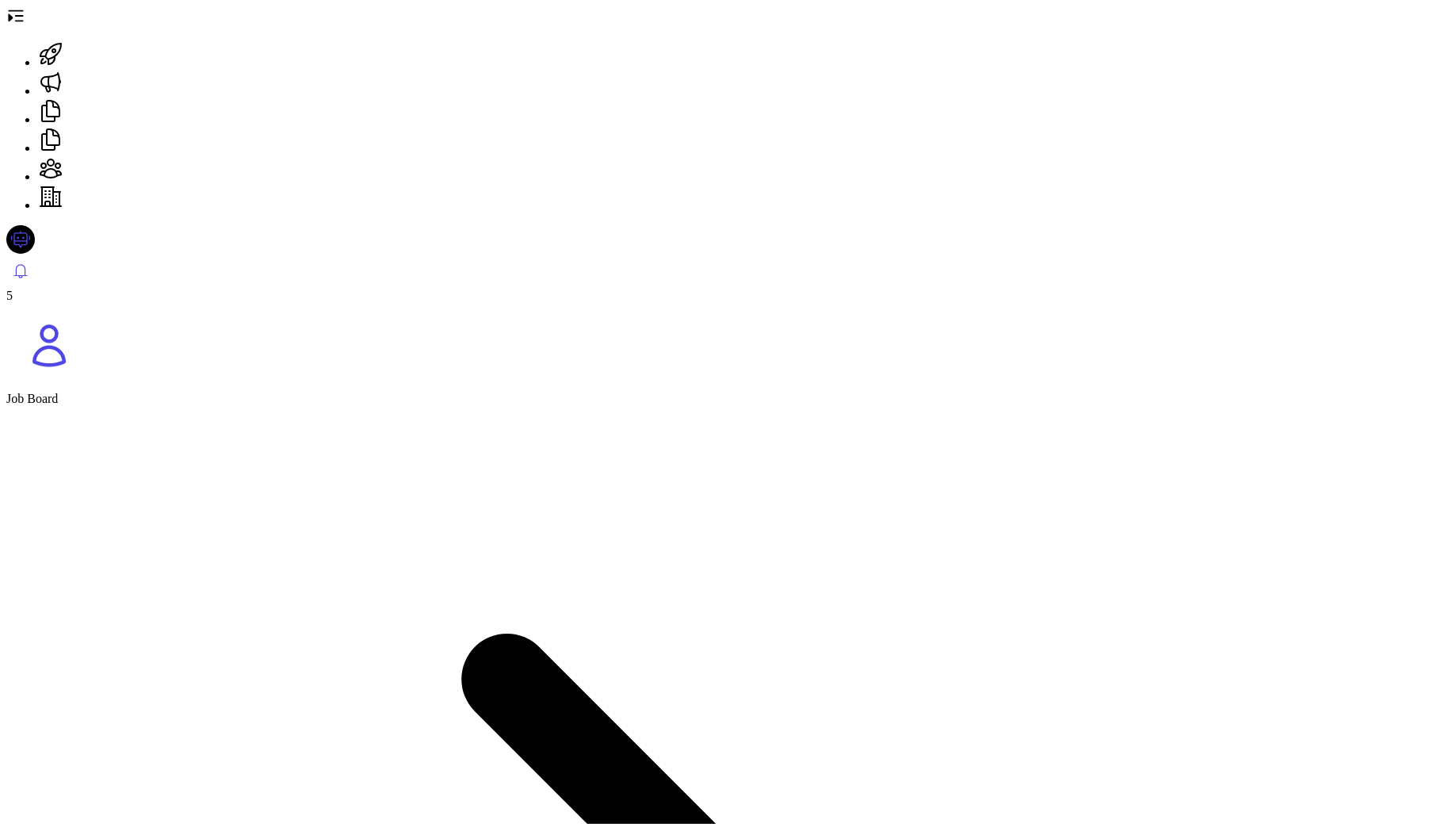 click on "Education" at bounding box center [405, 17723] 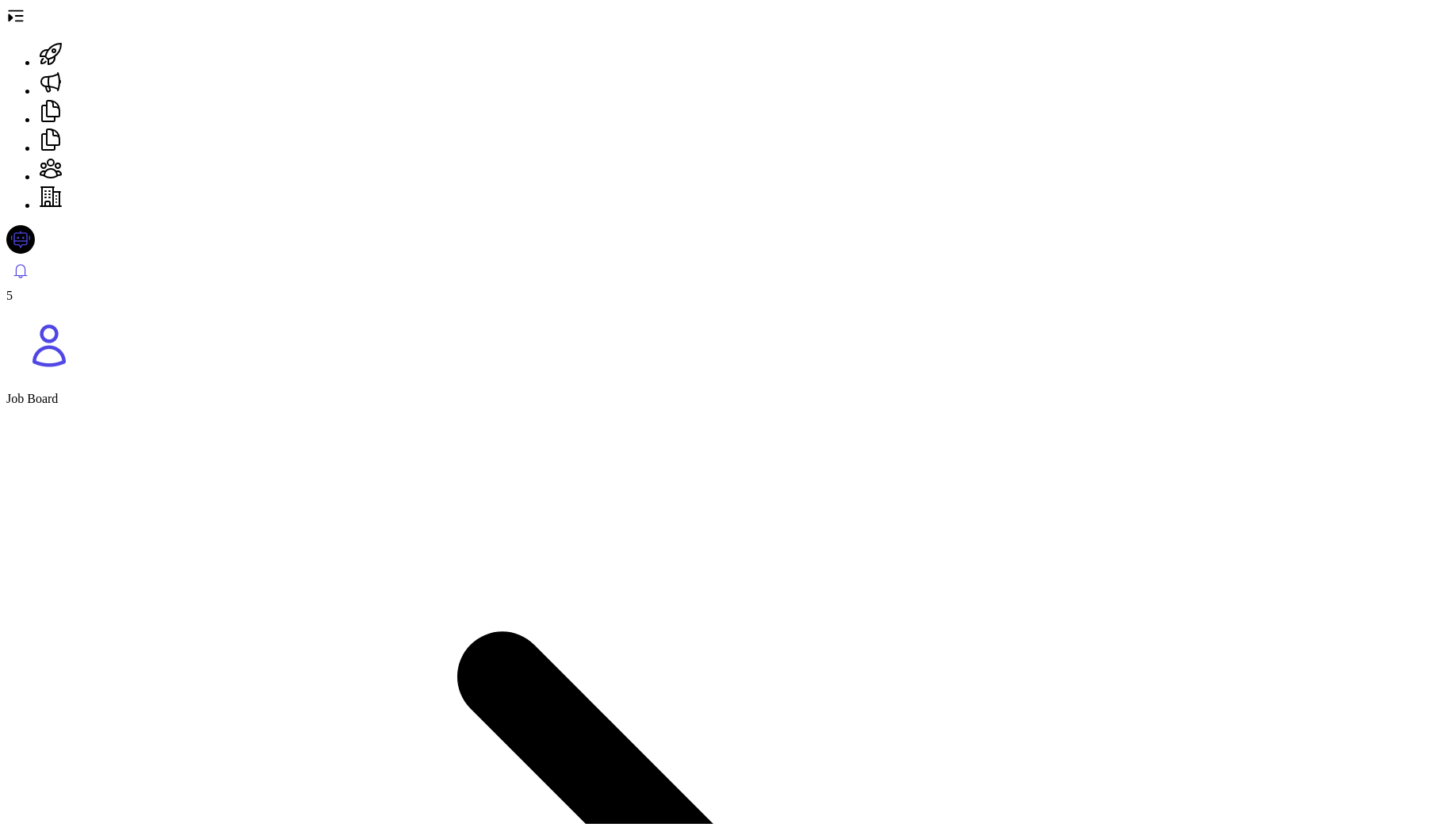 click on "[FIRST][LAST]" at bounding box center [76, 16332] 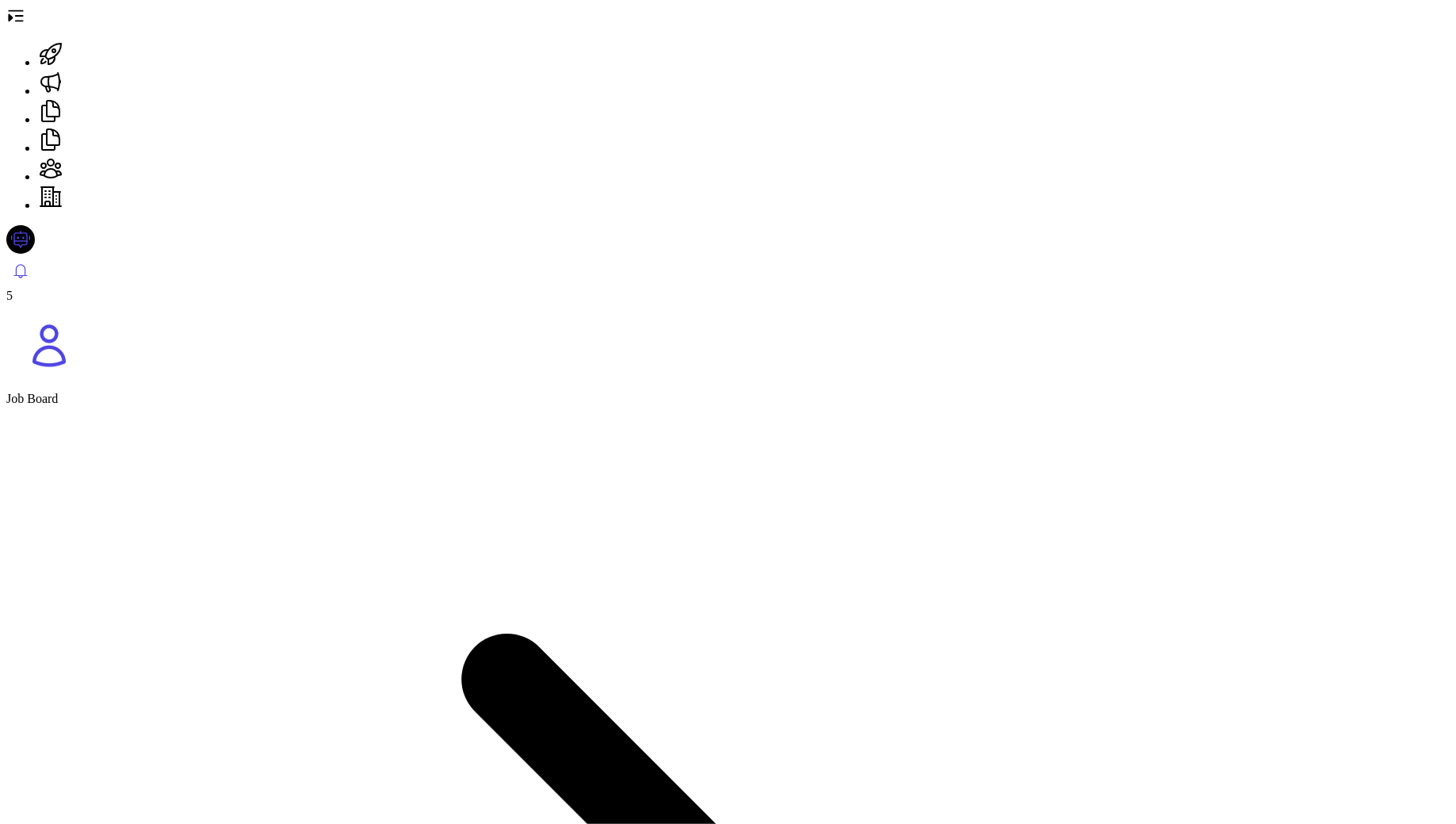 scroll, scrollTop: 13, scrollLeft: 0, axis: vertical 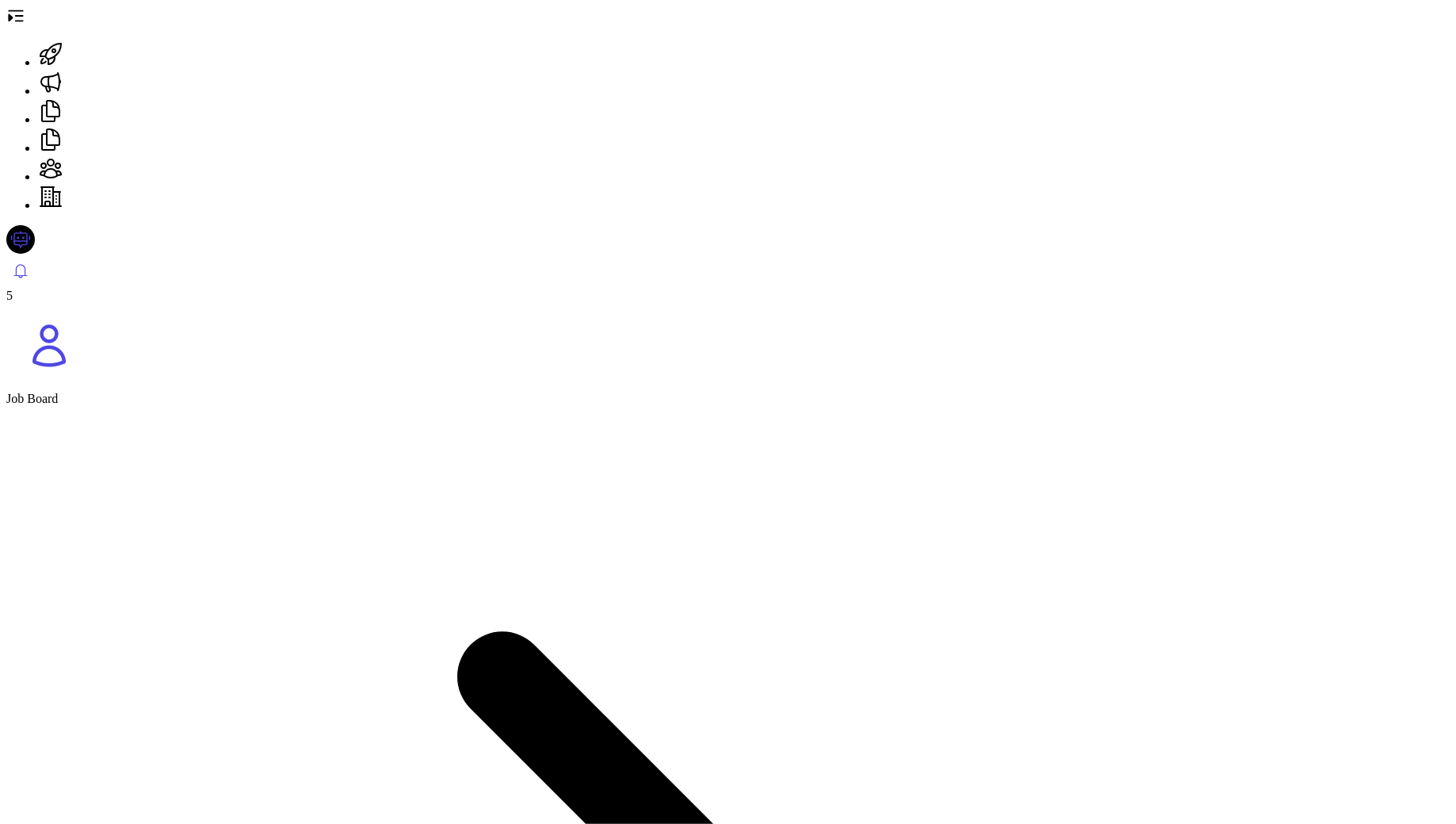 click on "[LAST]" at bounding box center [76, 16194] 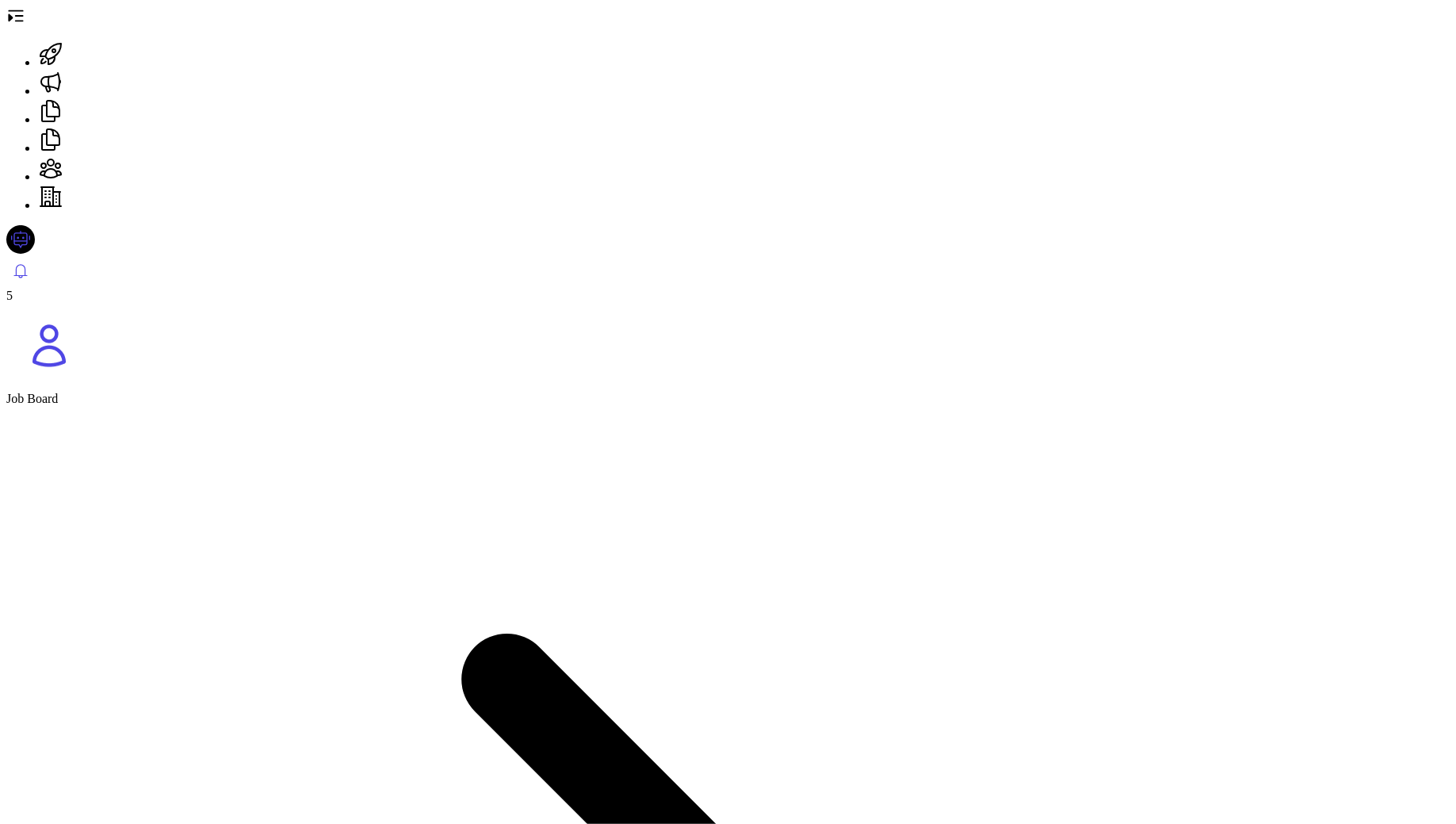scroll, scrollTop: 800, scrollLeft: 0, axis: vertical 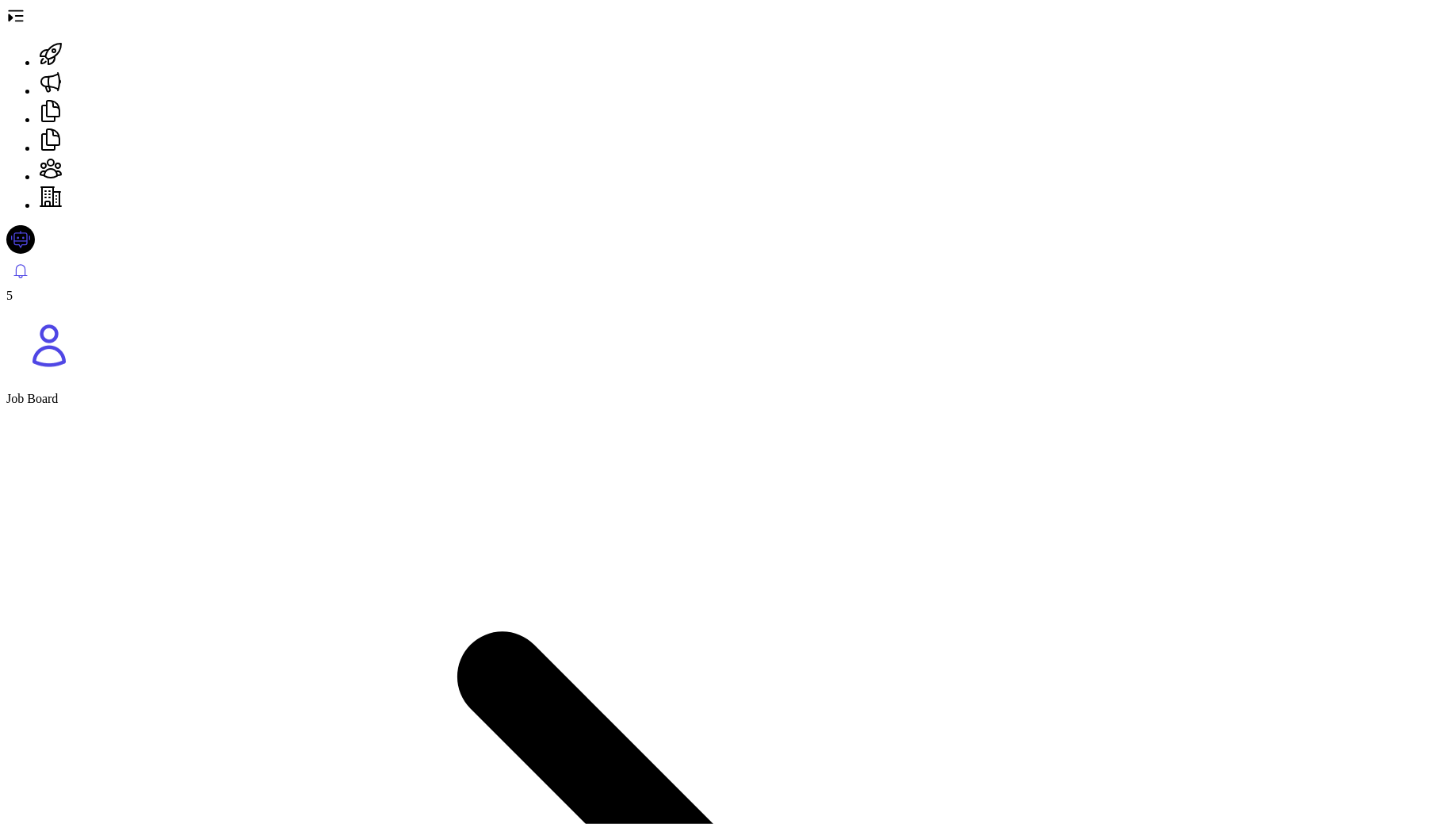 click on "Upload Resume" at bounding box center [92, 4919] 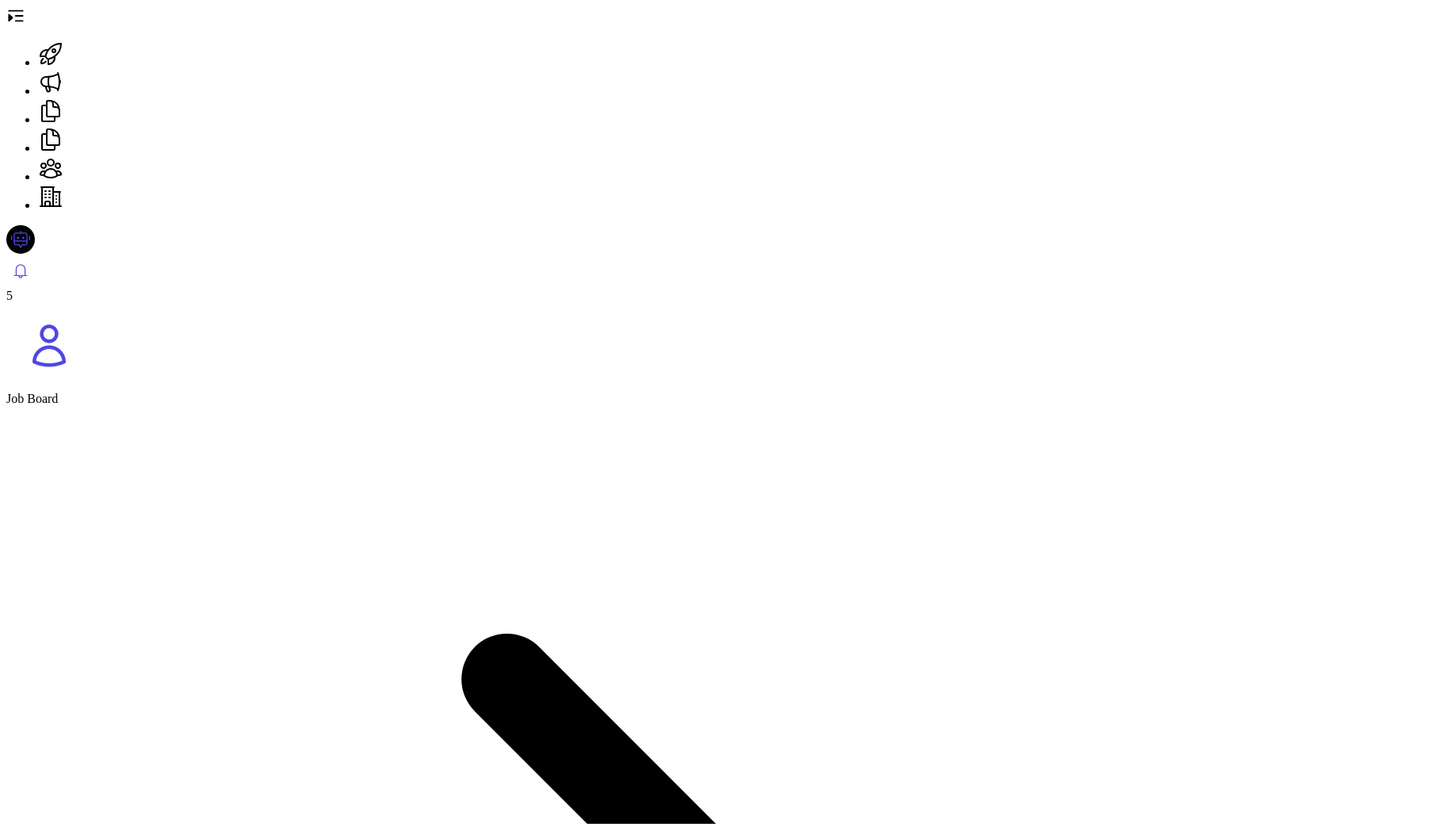 click at bounding box center [403, 17160] 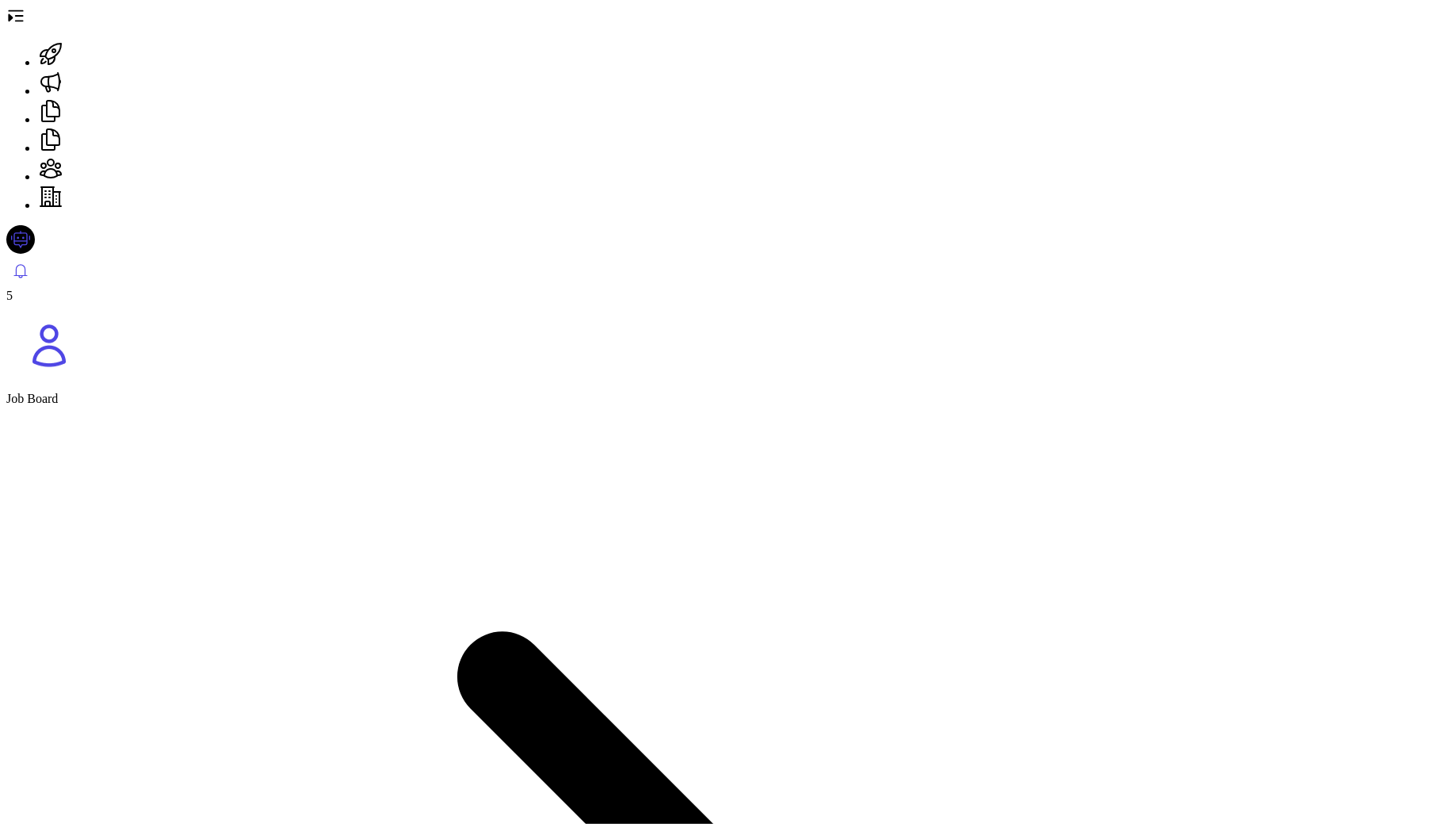 click on "Job Board" at bounding box center (32, 398) 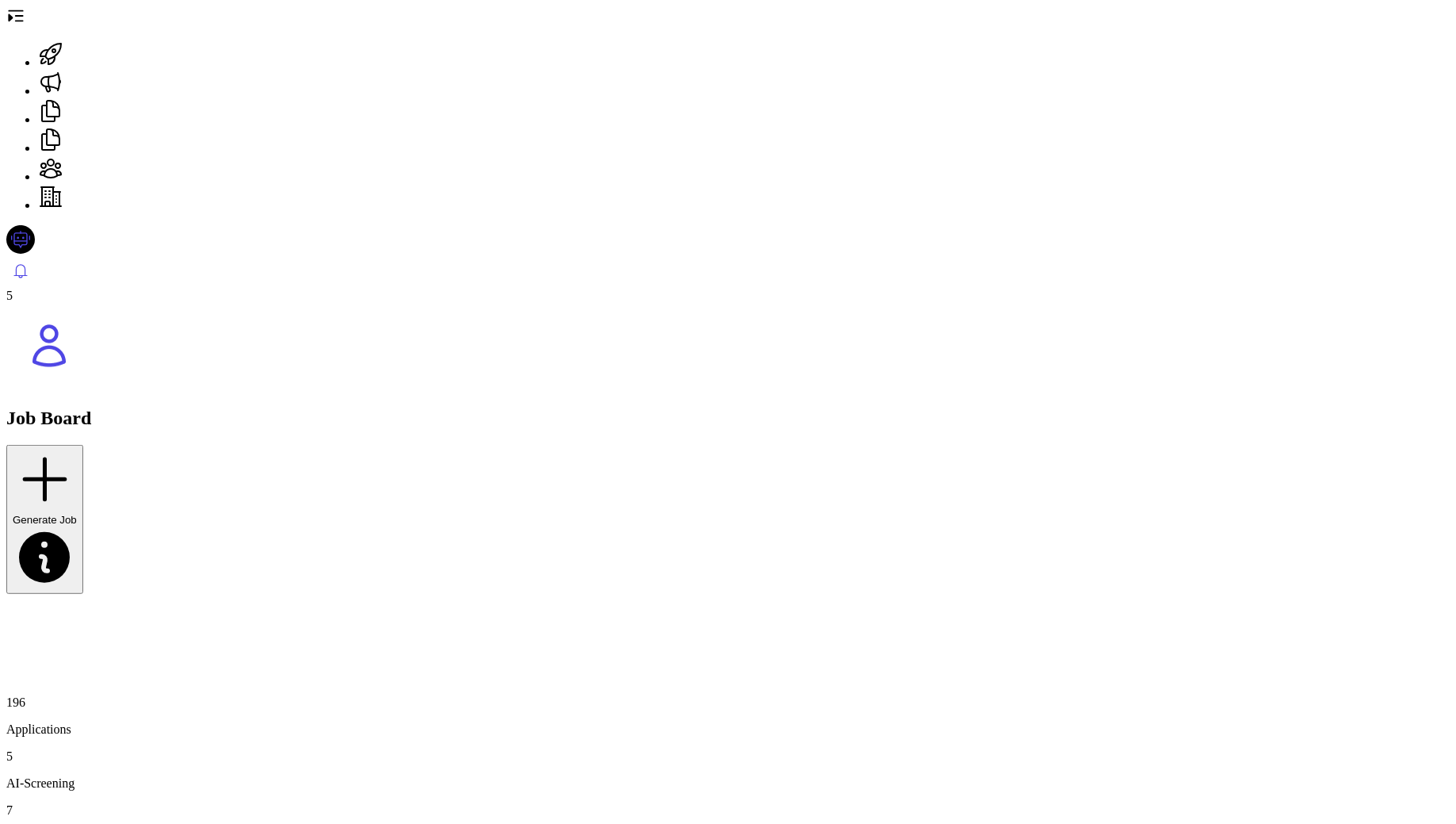 click at bounding box center (16, 16) 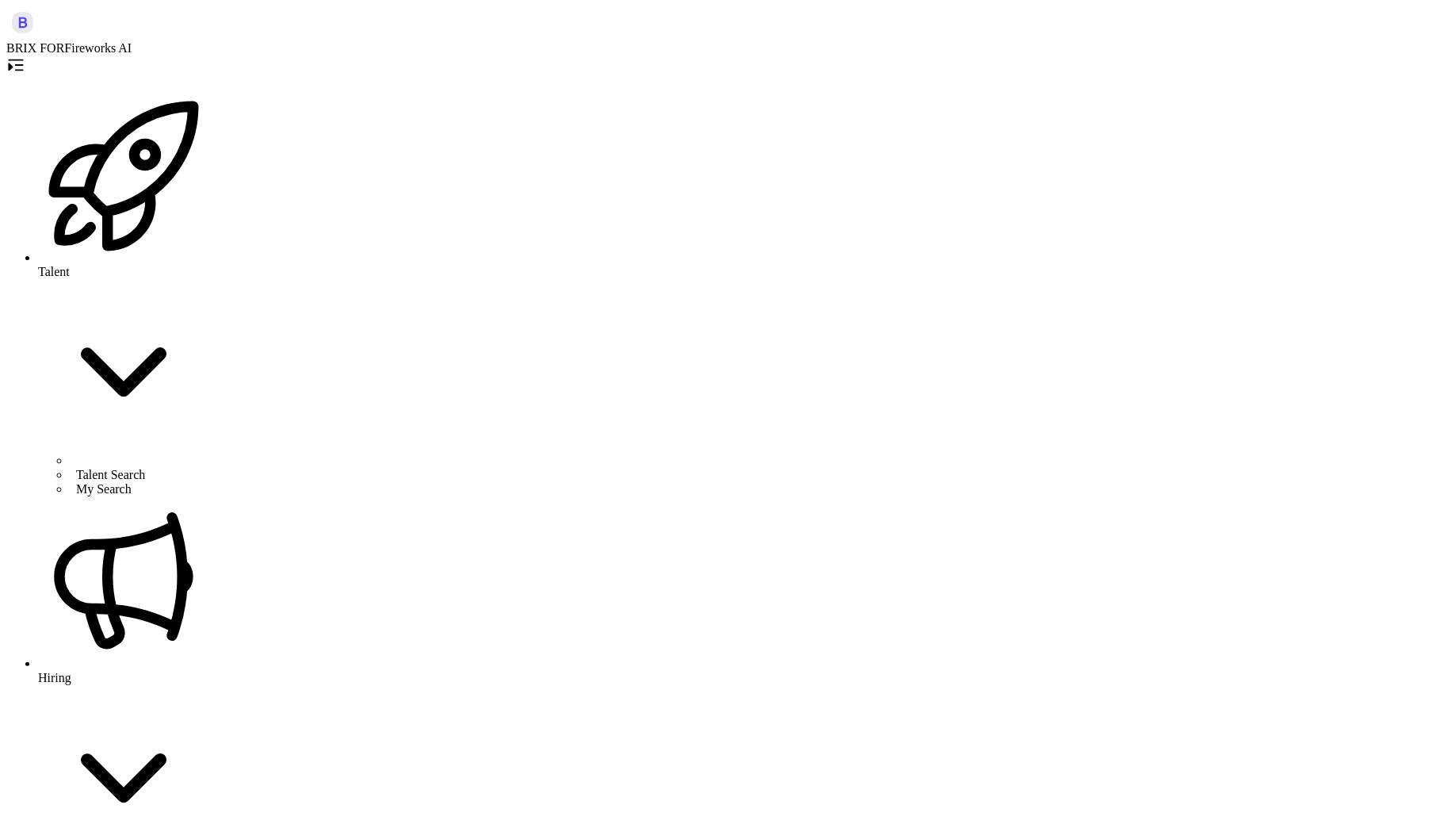 scroll, scrollTop: 31, scrollLeft: 0, axis: vertical 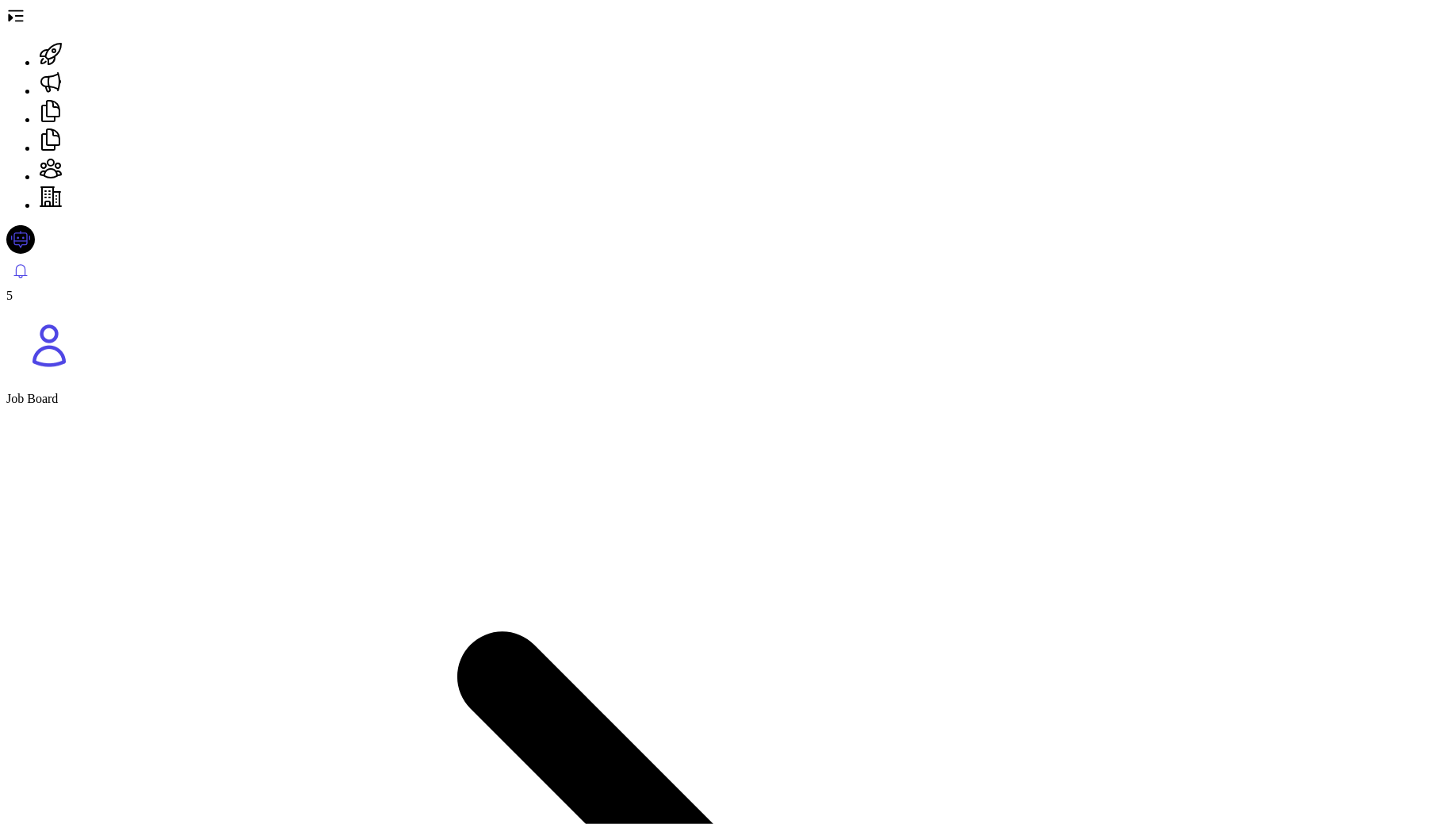 click on "[LAST] [LAST] [FIRST]" at bounding box center (76, 12684) 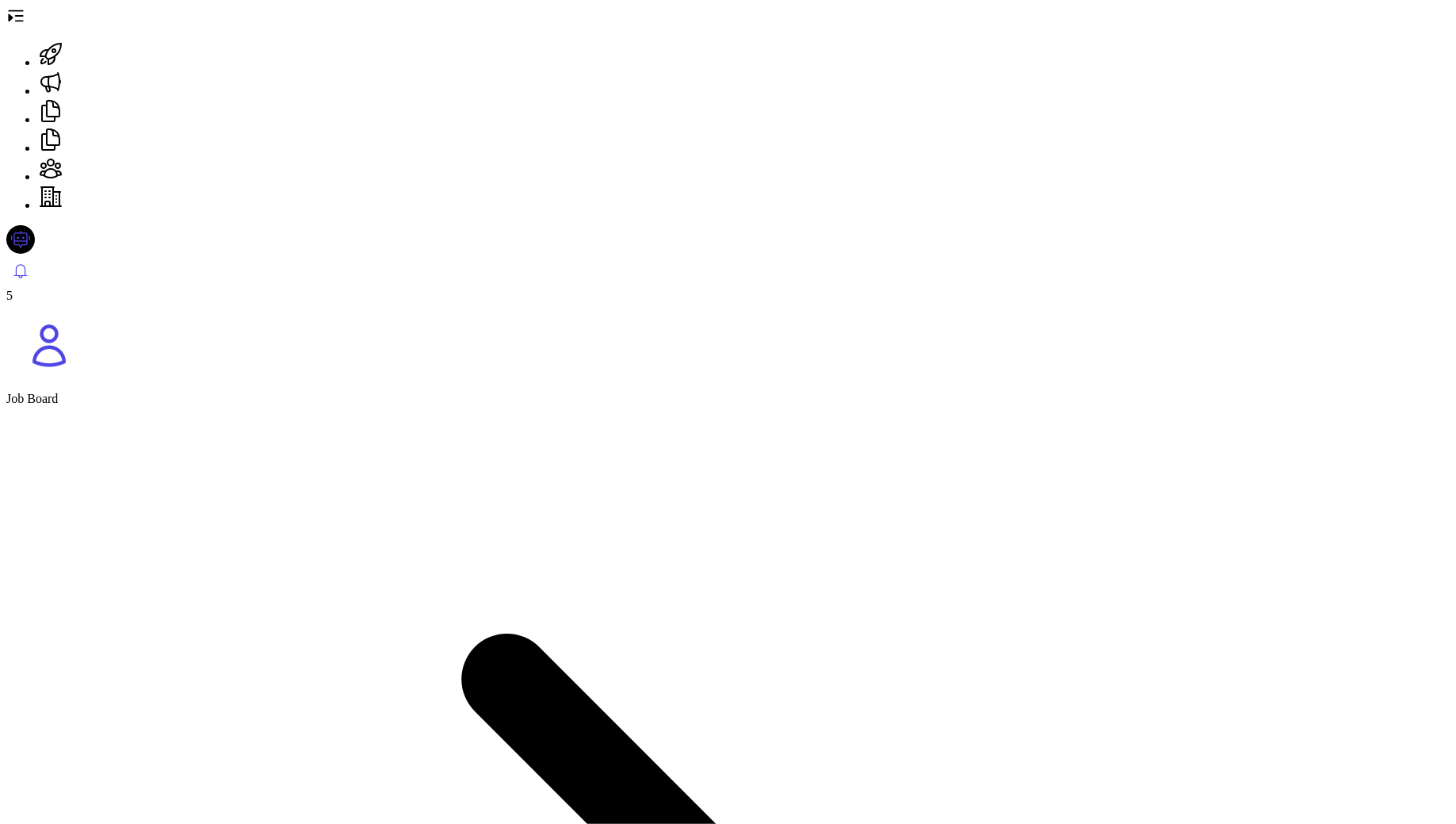 click on "Show Interview & Comments" at bounding box center (405, 13777) 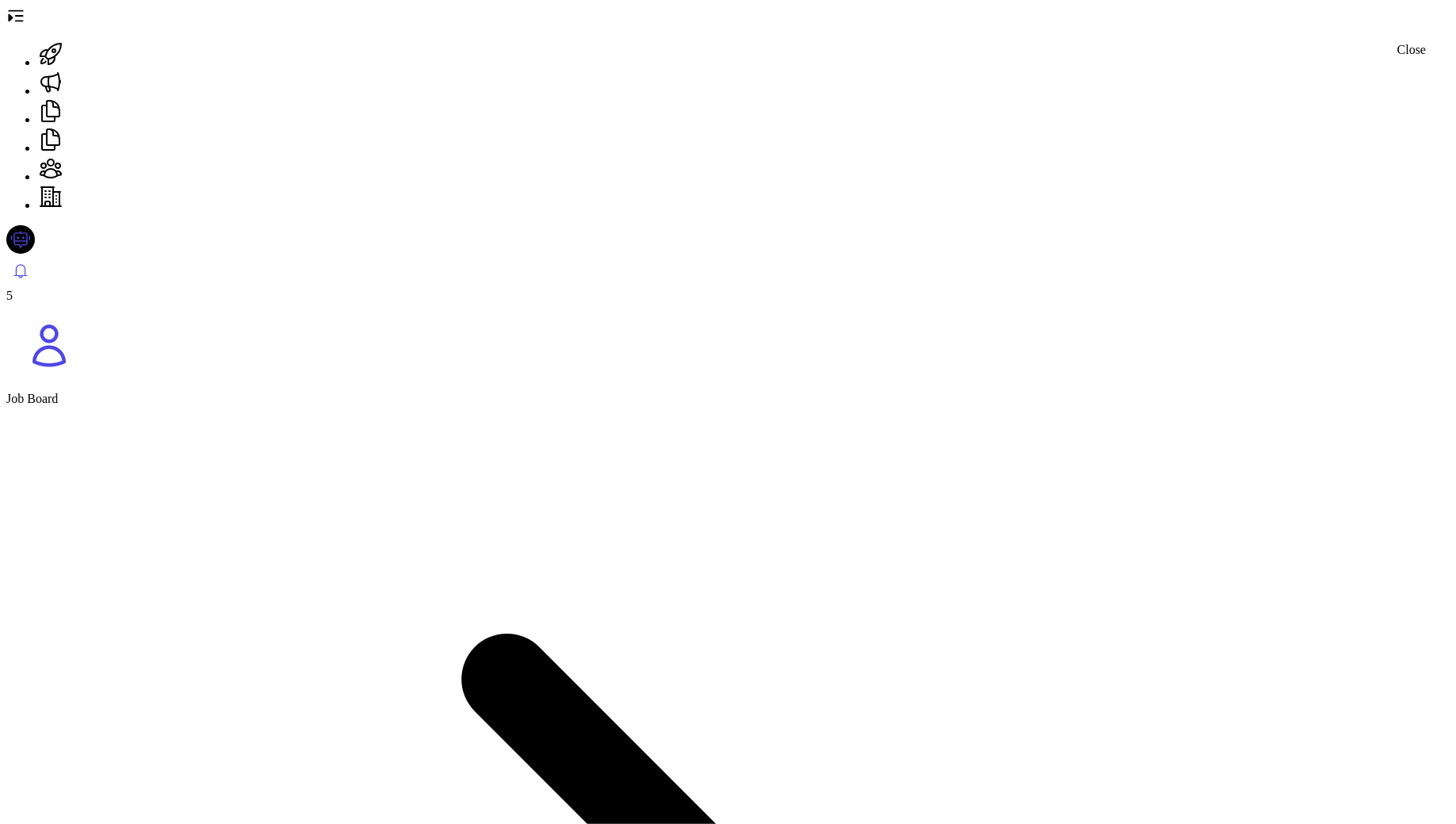 click at bounding box center [13, 13244] 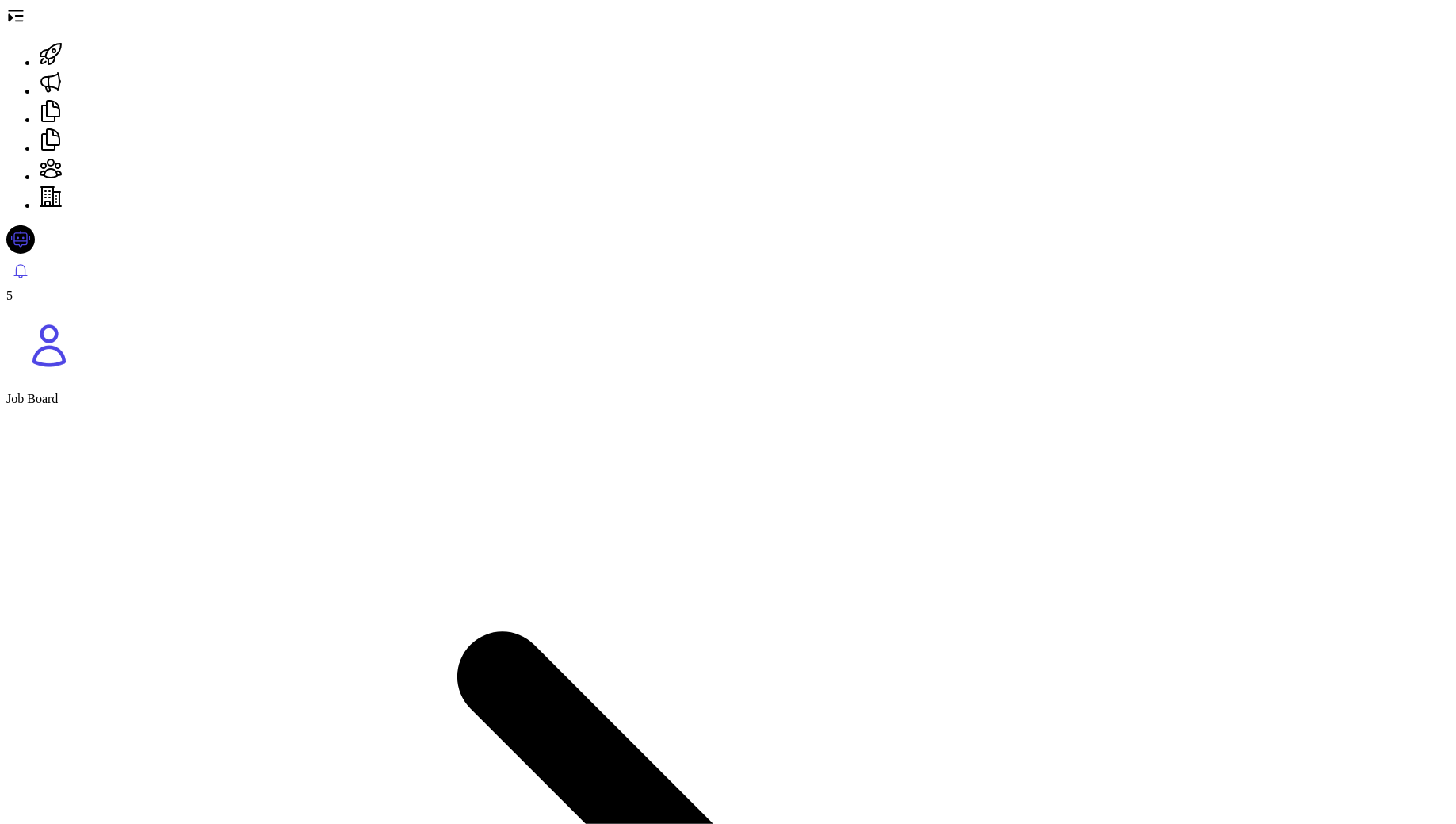 scroll, scrollTop: 0, scrollLeft: 0, axis: both 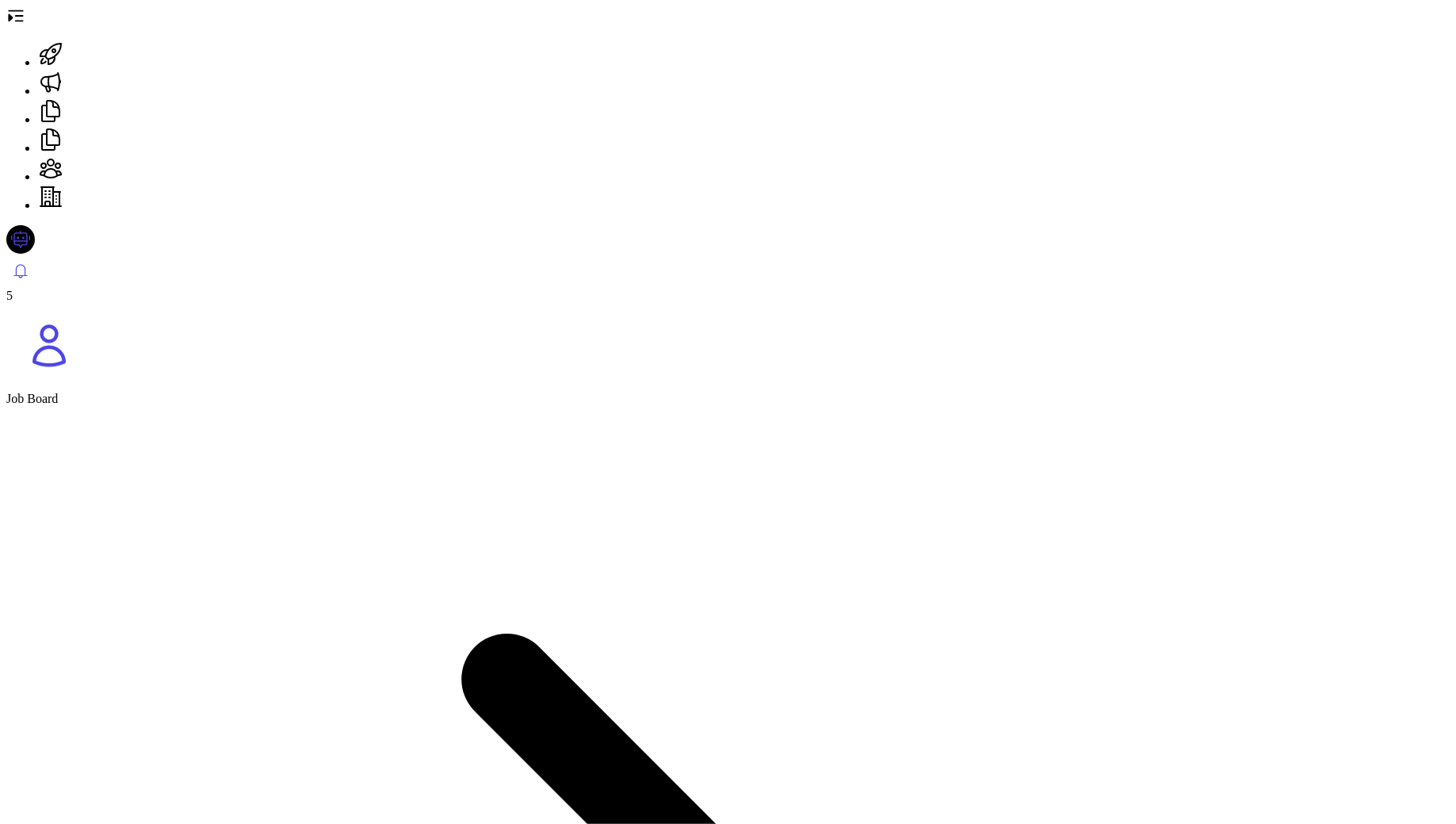 click on "Technical Assessment Coding Test Waiting results Coding Test Waiting results" at bounding box center (550, 14627) 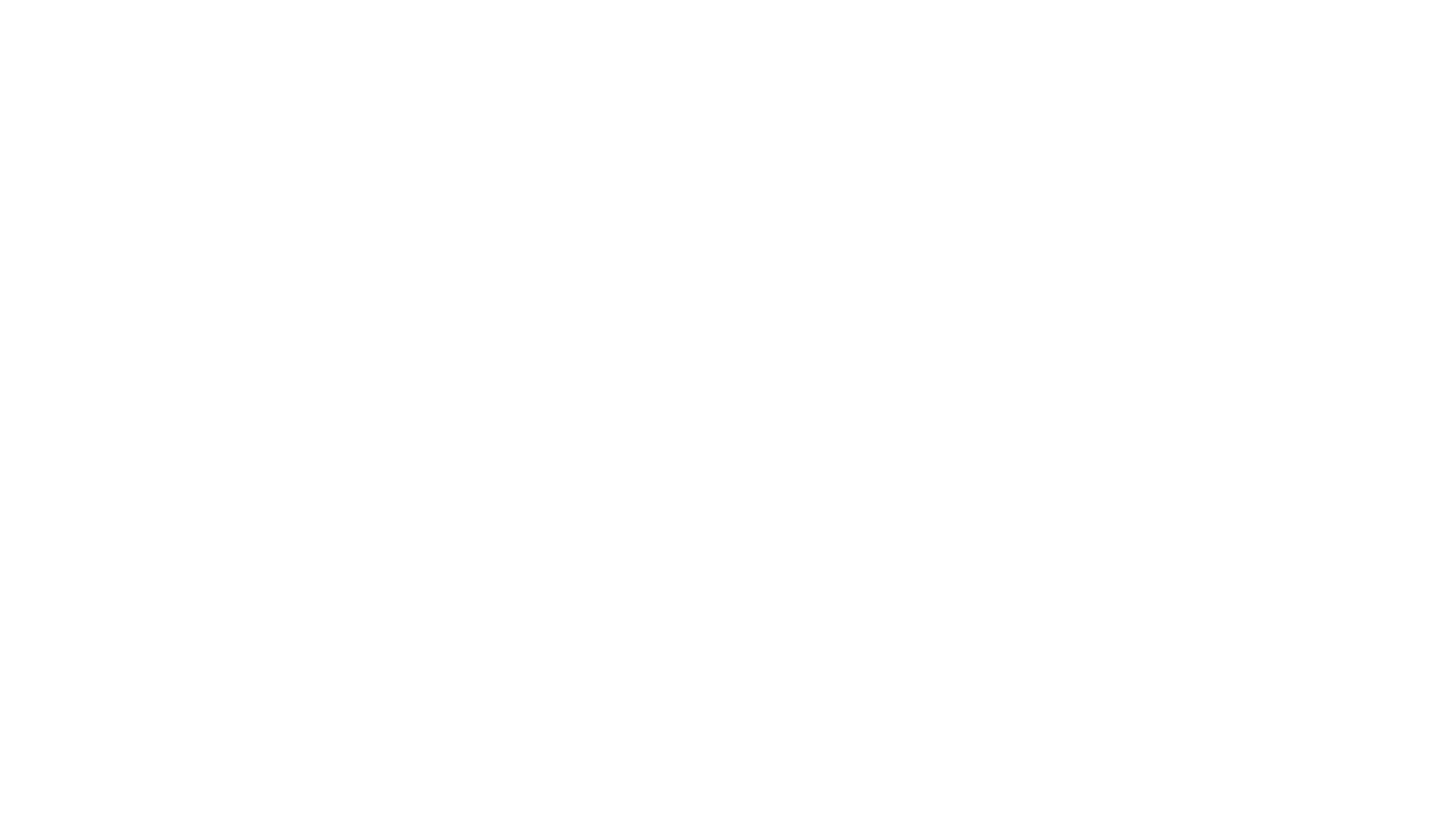 scroll, scrollTop: 0, scrollLeft: 0, axis: both 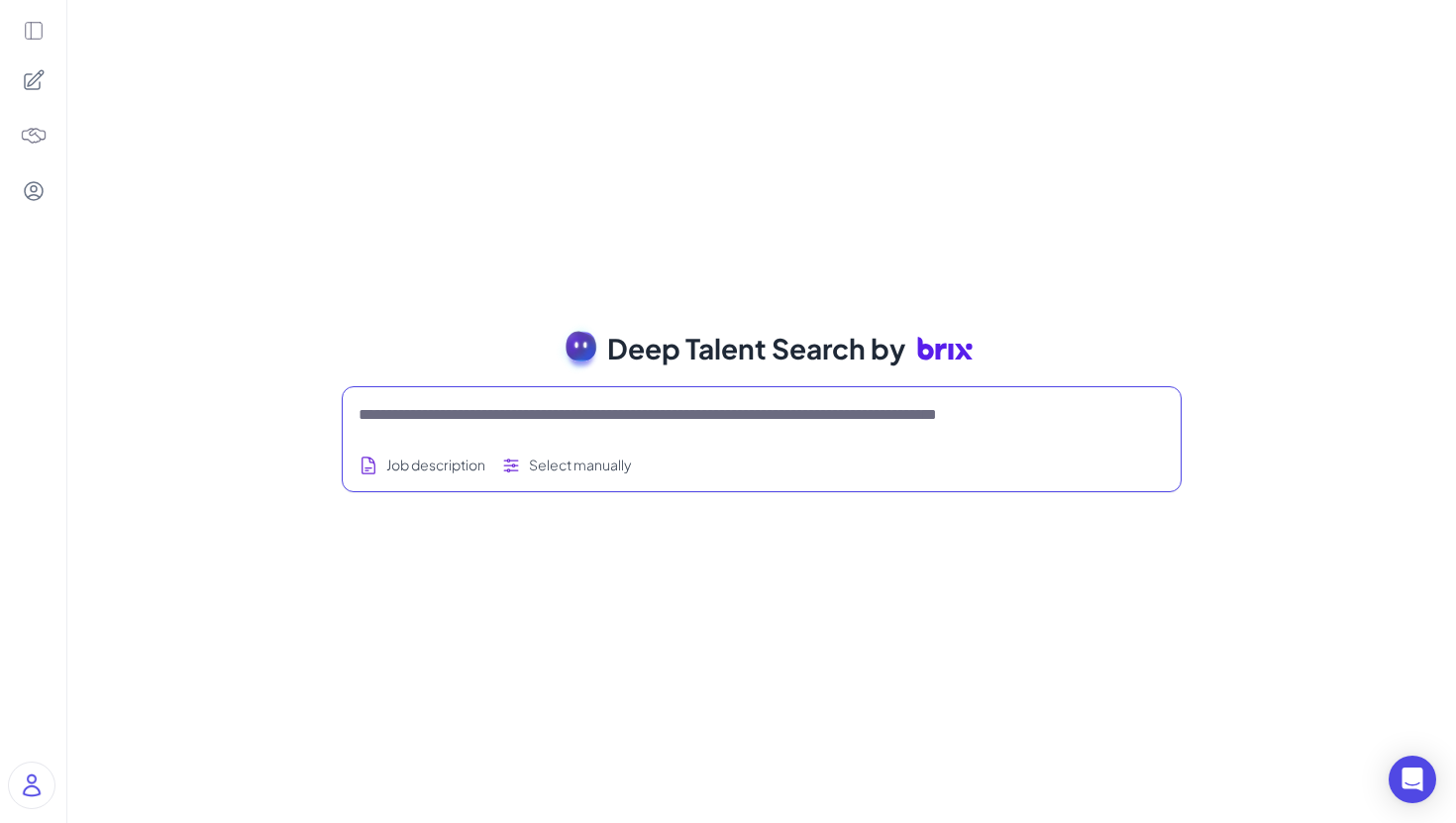 click at bounding box center [738, 415] 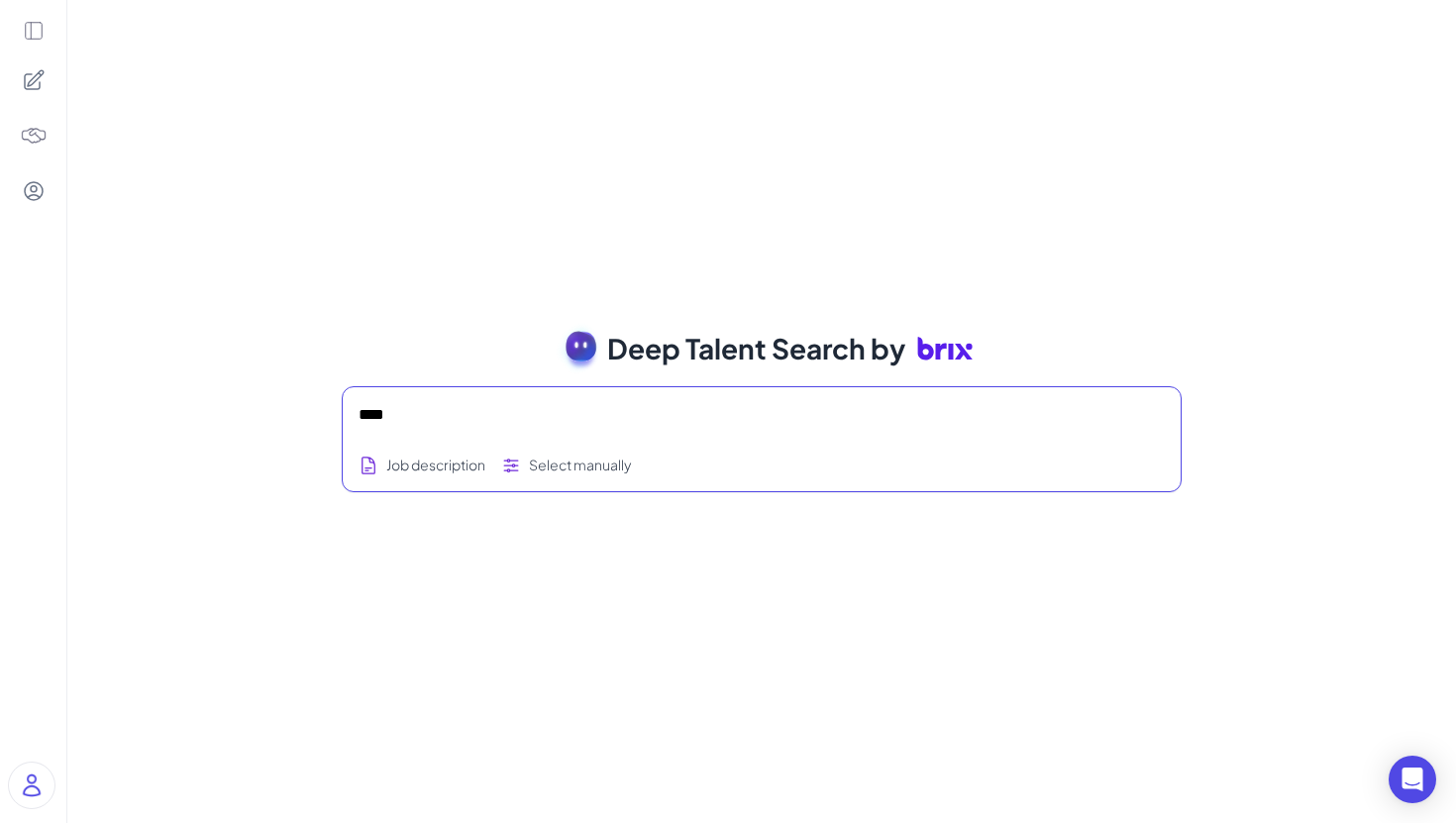 type on "****" 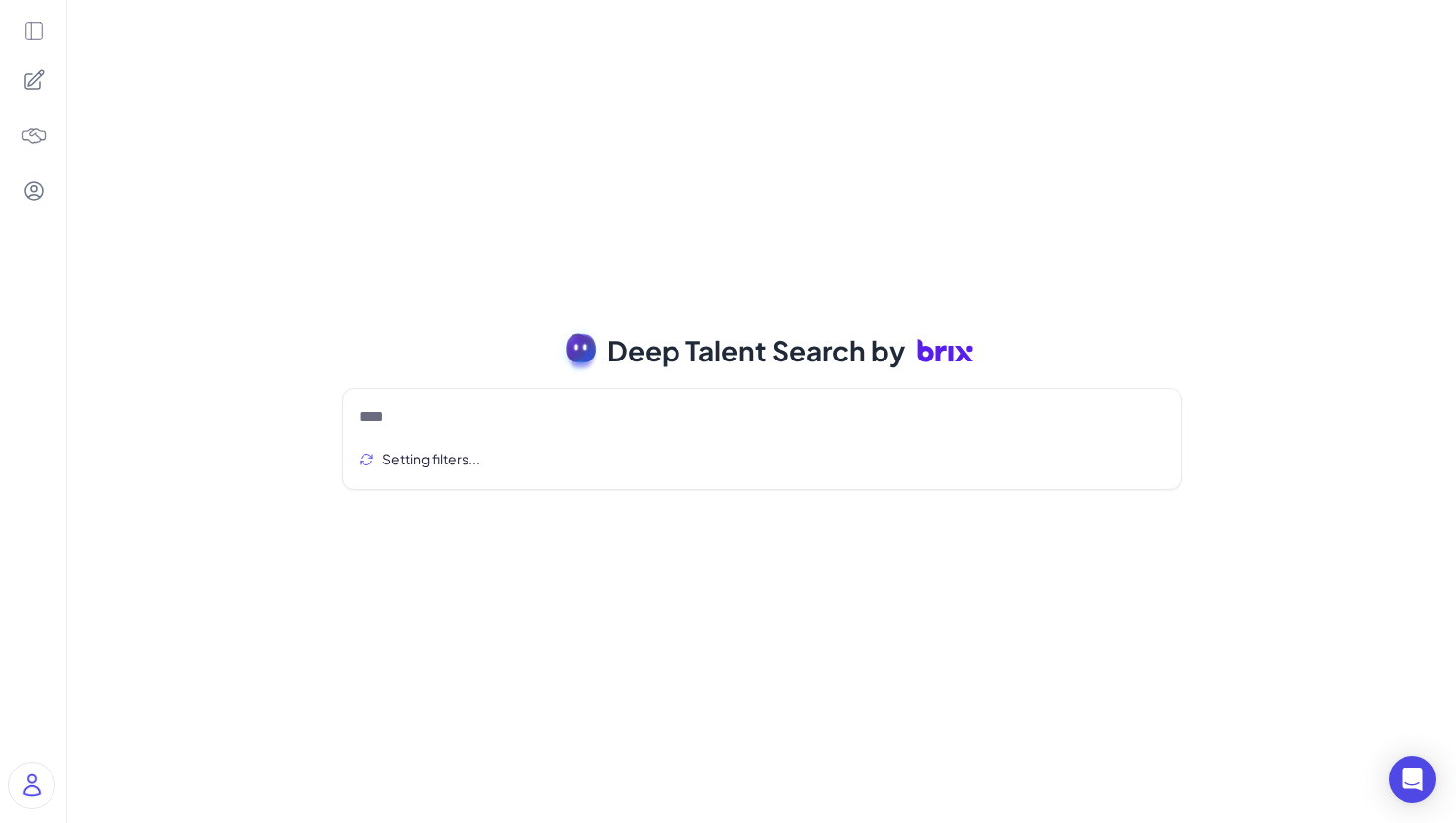 click on "****" at bounding box center (762, 417) 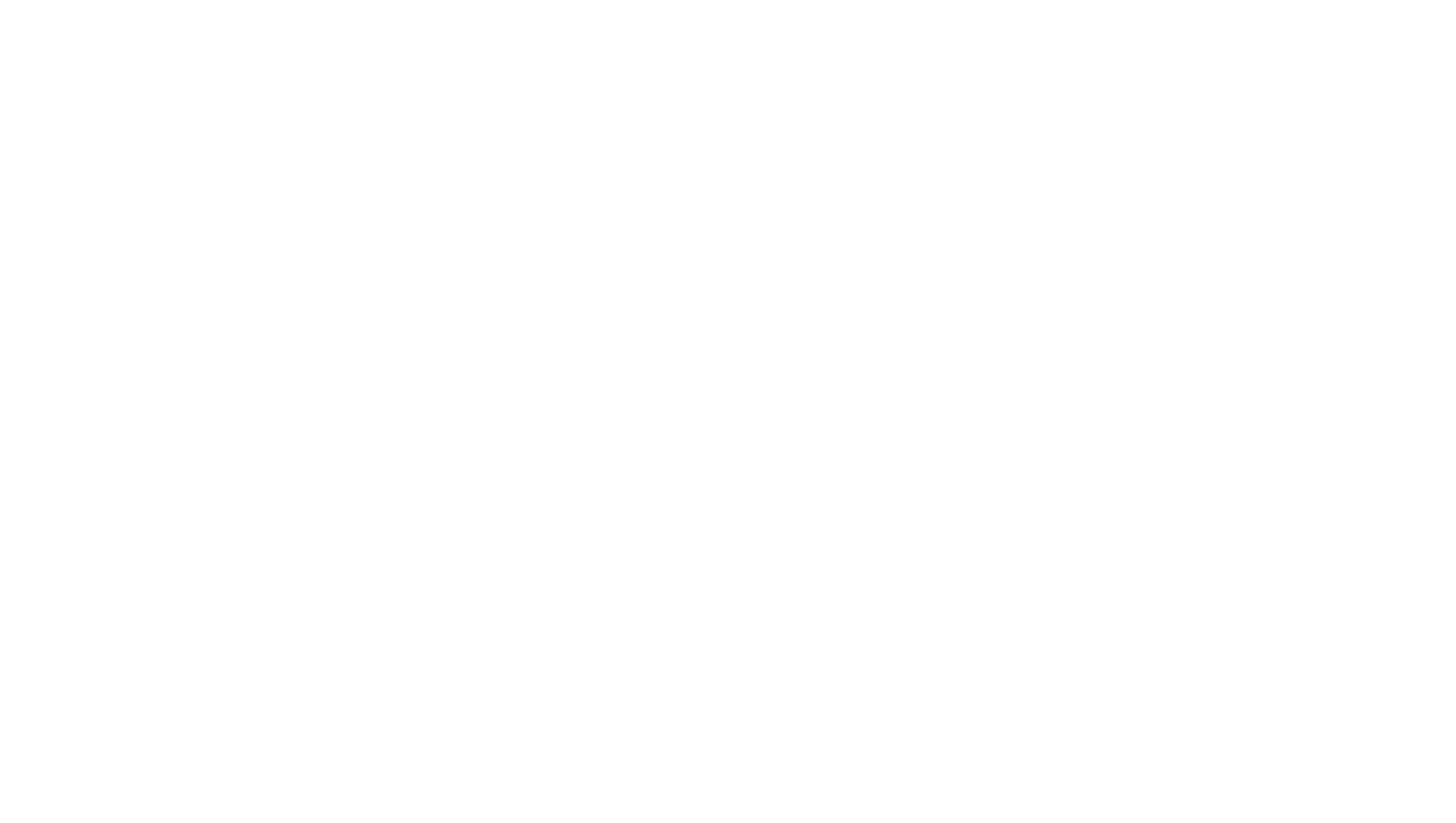 scroll, scrollTop: 0, scrollLeft: 0, axis: both 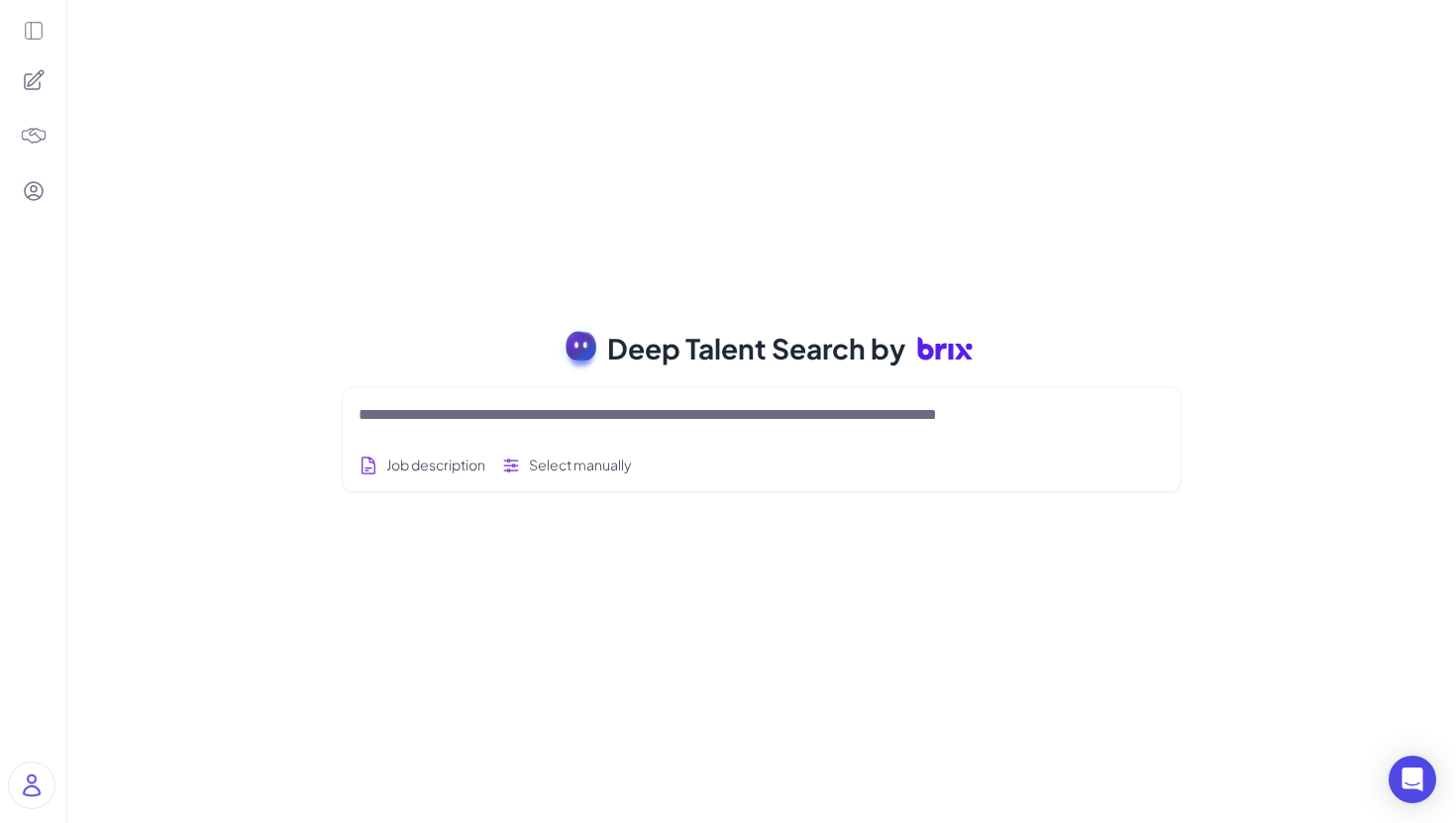 click at bounding box center (738, 415) 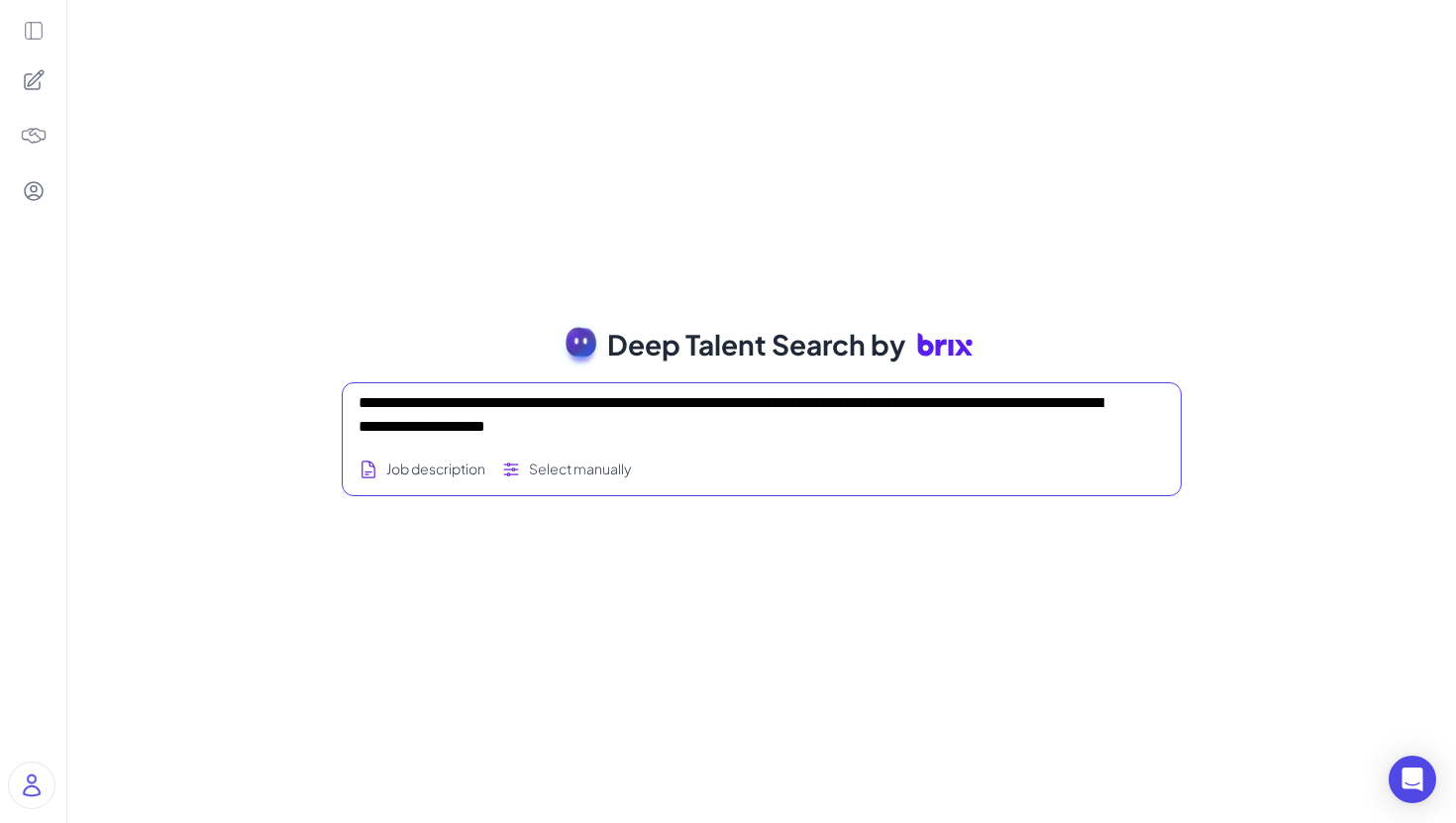 type on "**********" 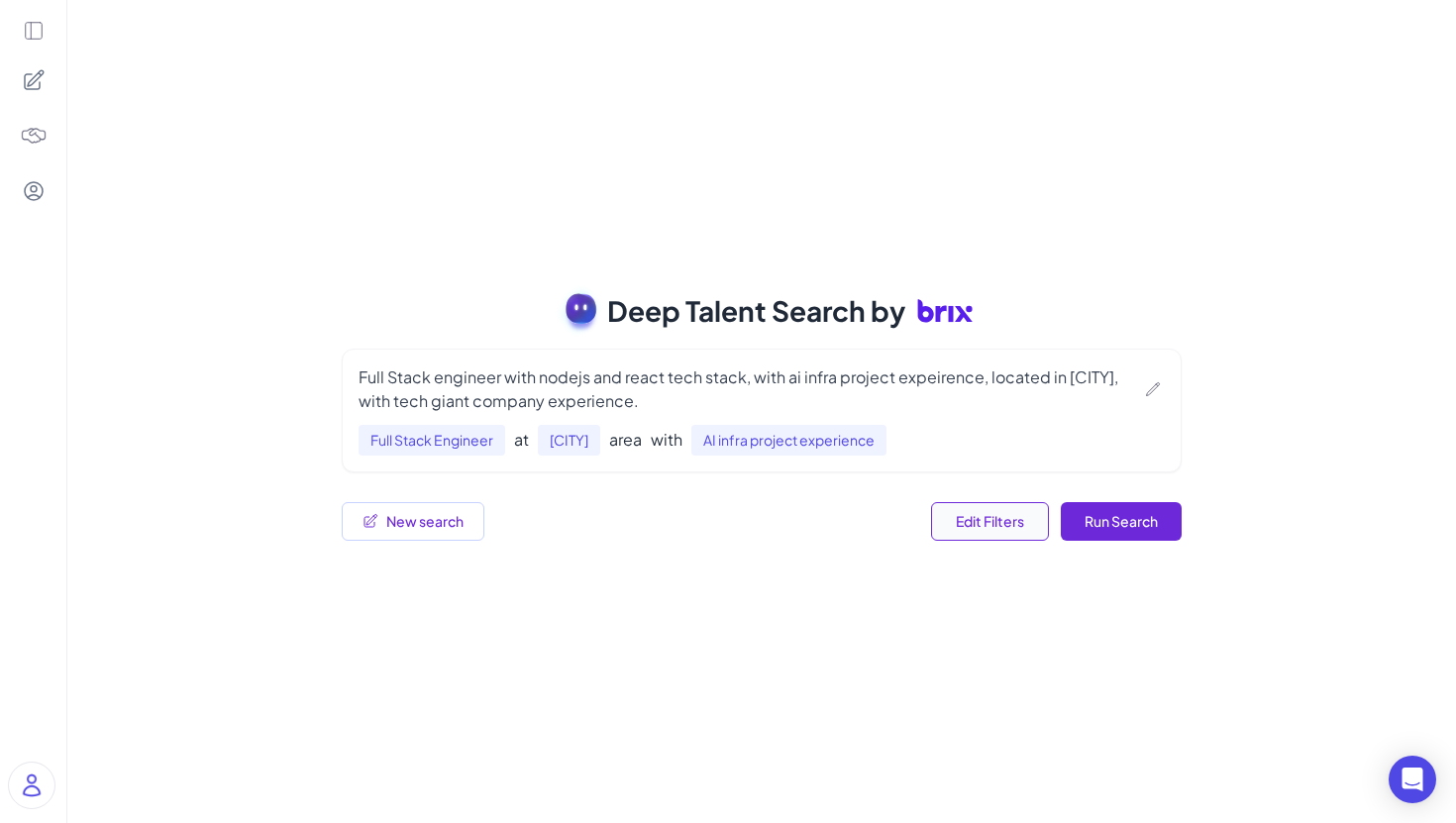 click on "Edit Filters" at bounding box center (989, 521) 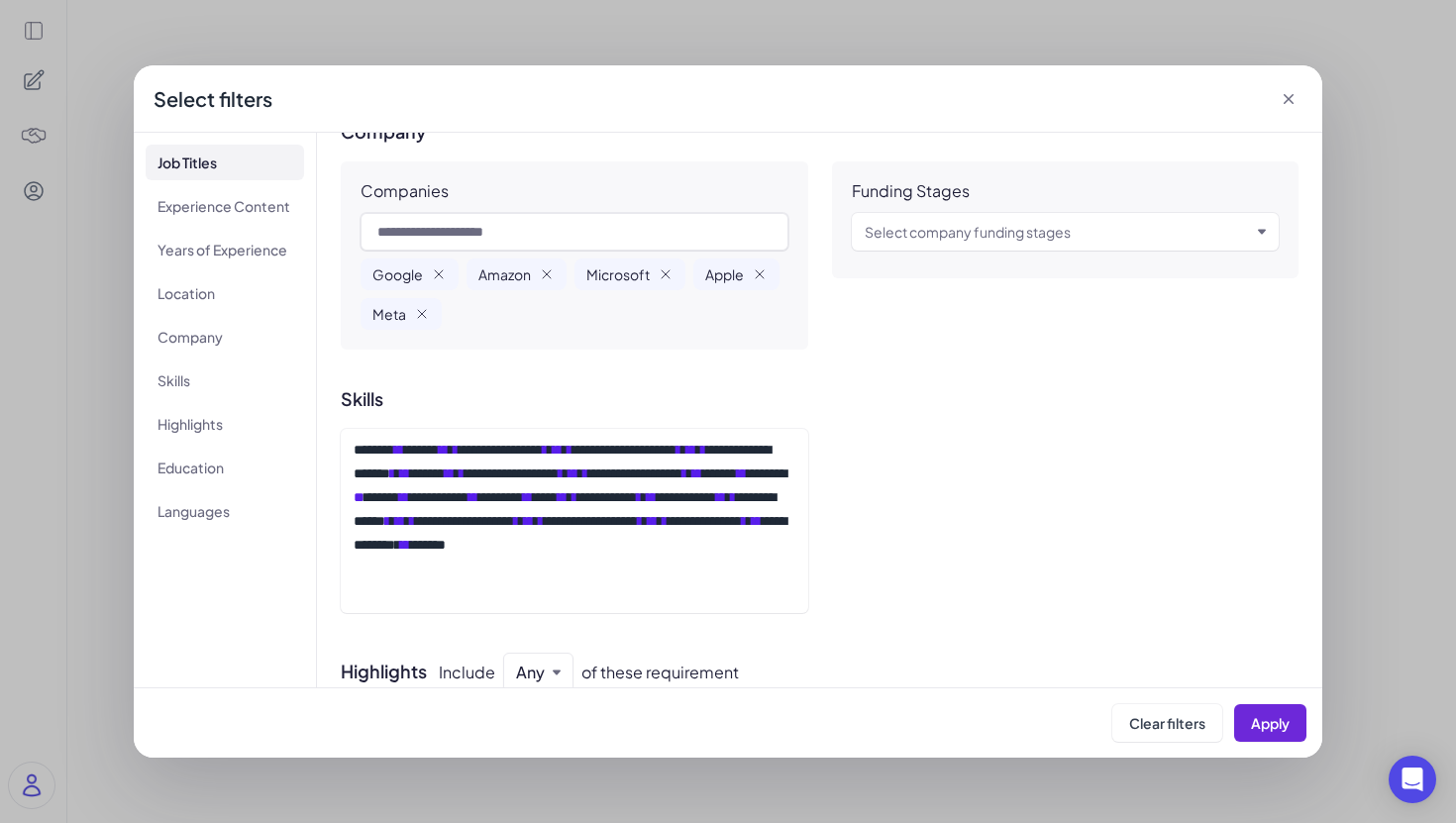 scroll, scrollTop: 1042, scrollLeft: 0, axis: vertical 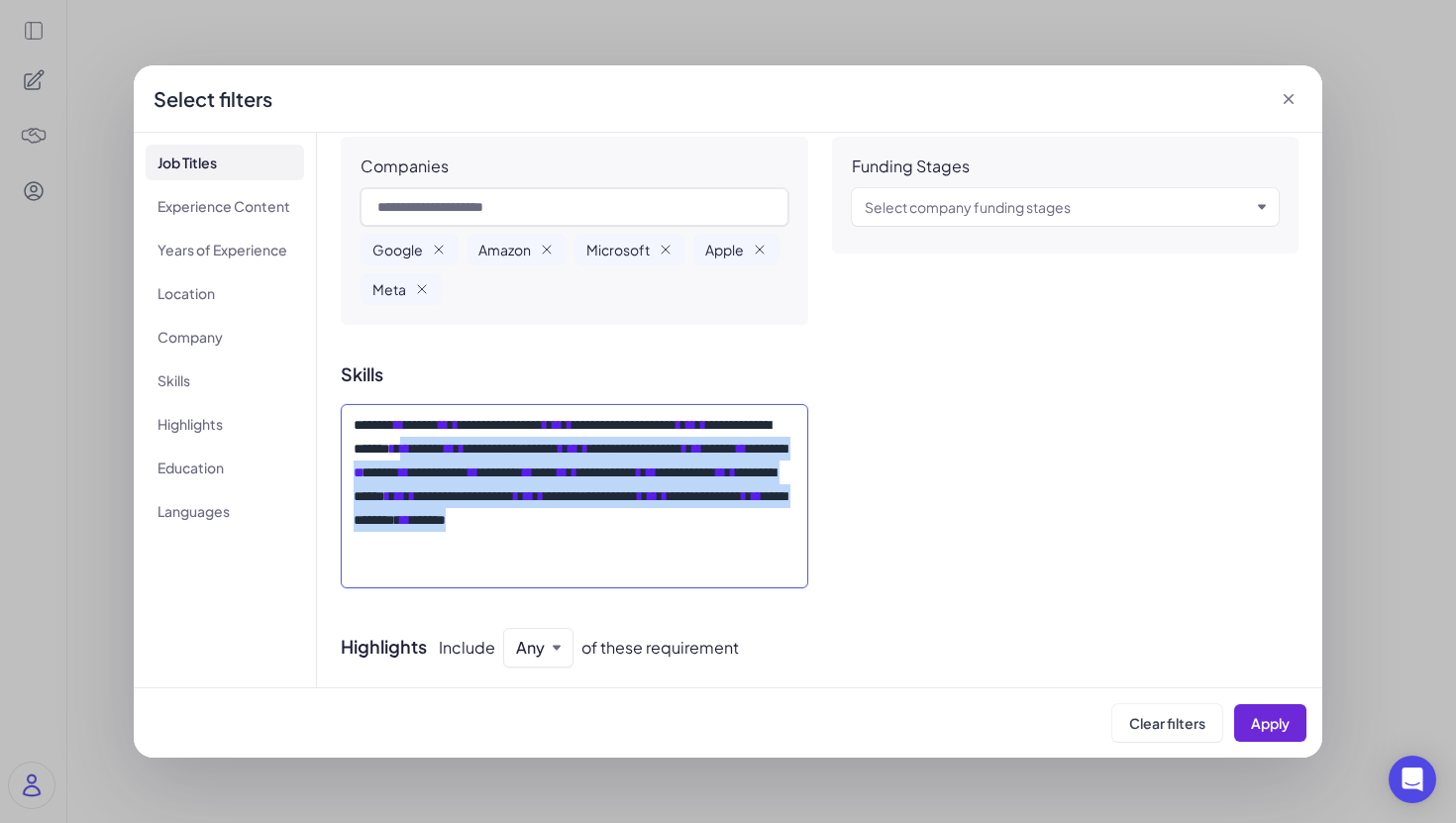 drag, startPoint x: 574, startPoint y: 561, endPoint x: 537, endPoint y: 453, distance: 114.16217 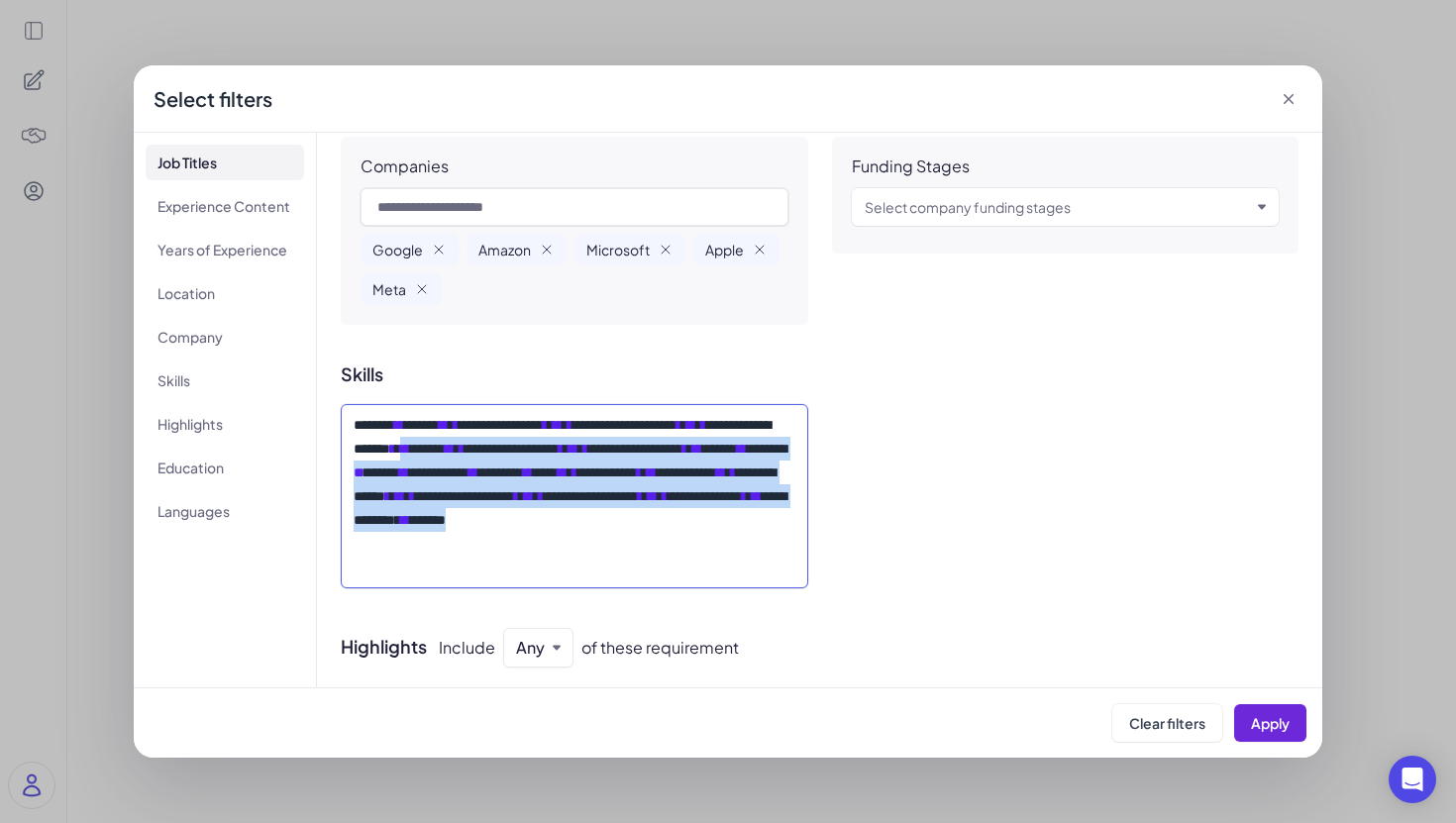 click on "**********" at bounding box center [574, 496] 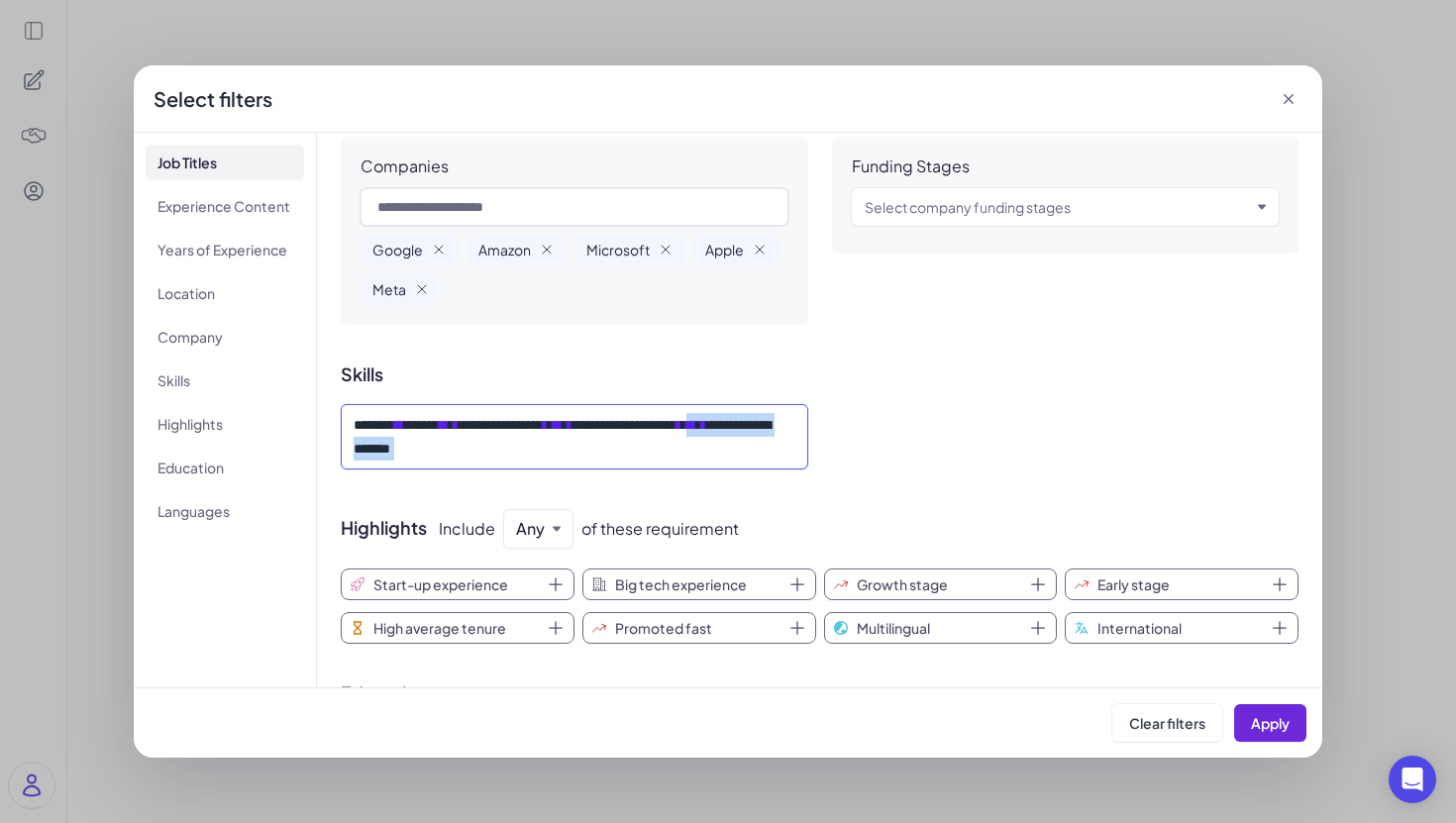 drag, startPoint x: 571, startPoint y: 449, endPoint x: 349, endPoint y: 458, distance: 222.18236 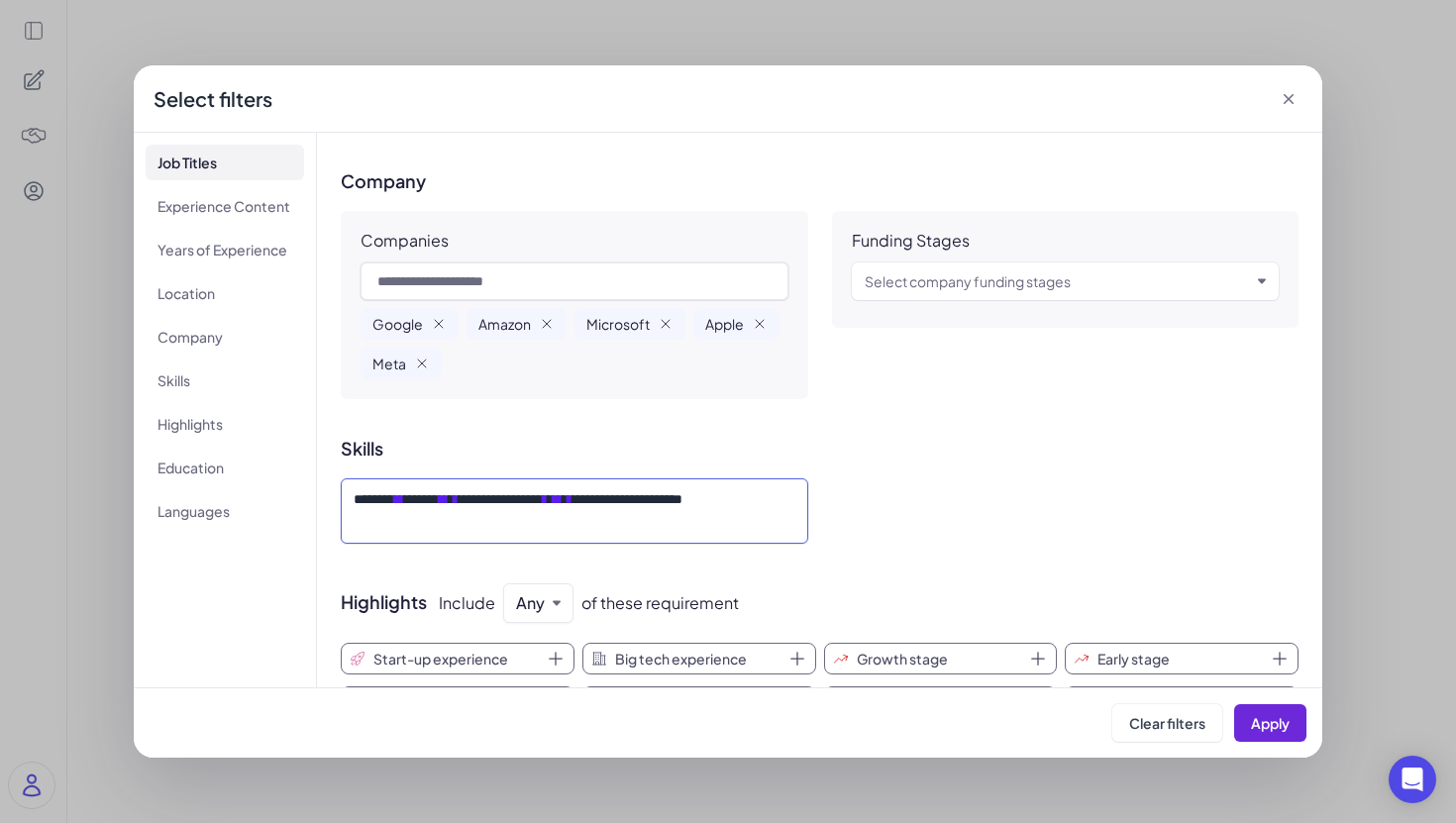 scroll, scrollTop: 1606, scrollLeft: 0, axis: vertical 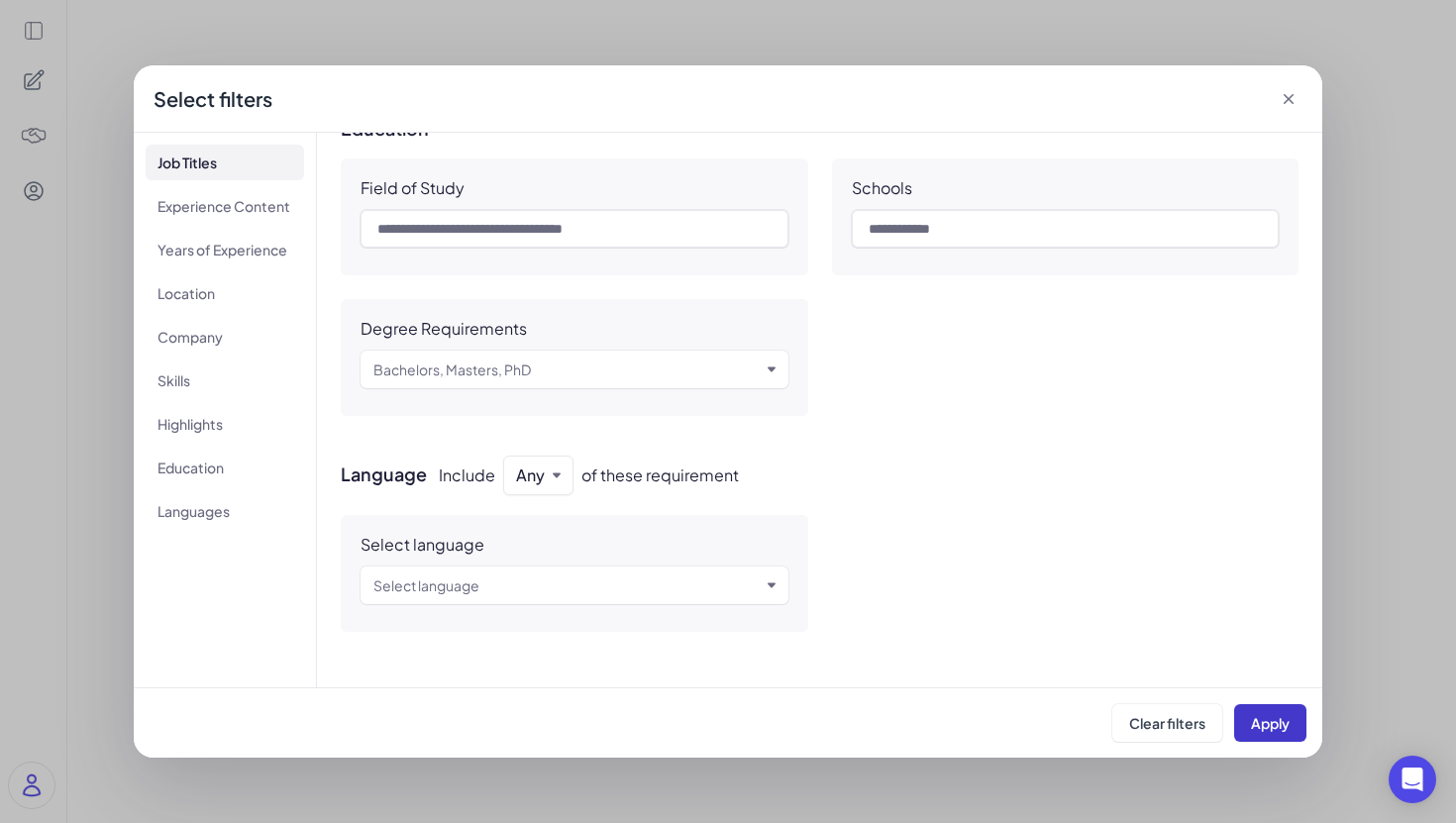 click on "Apply" at bounding box center (1270, 723) 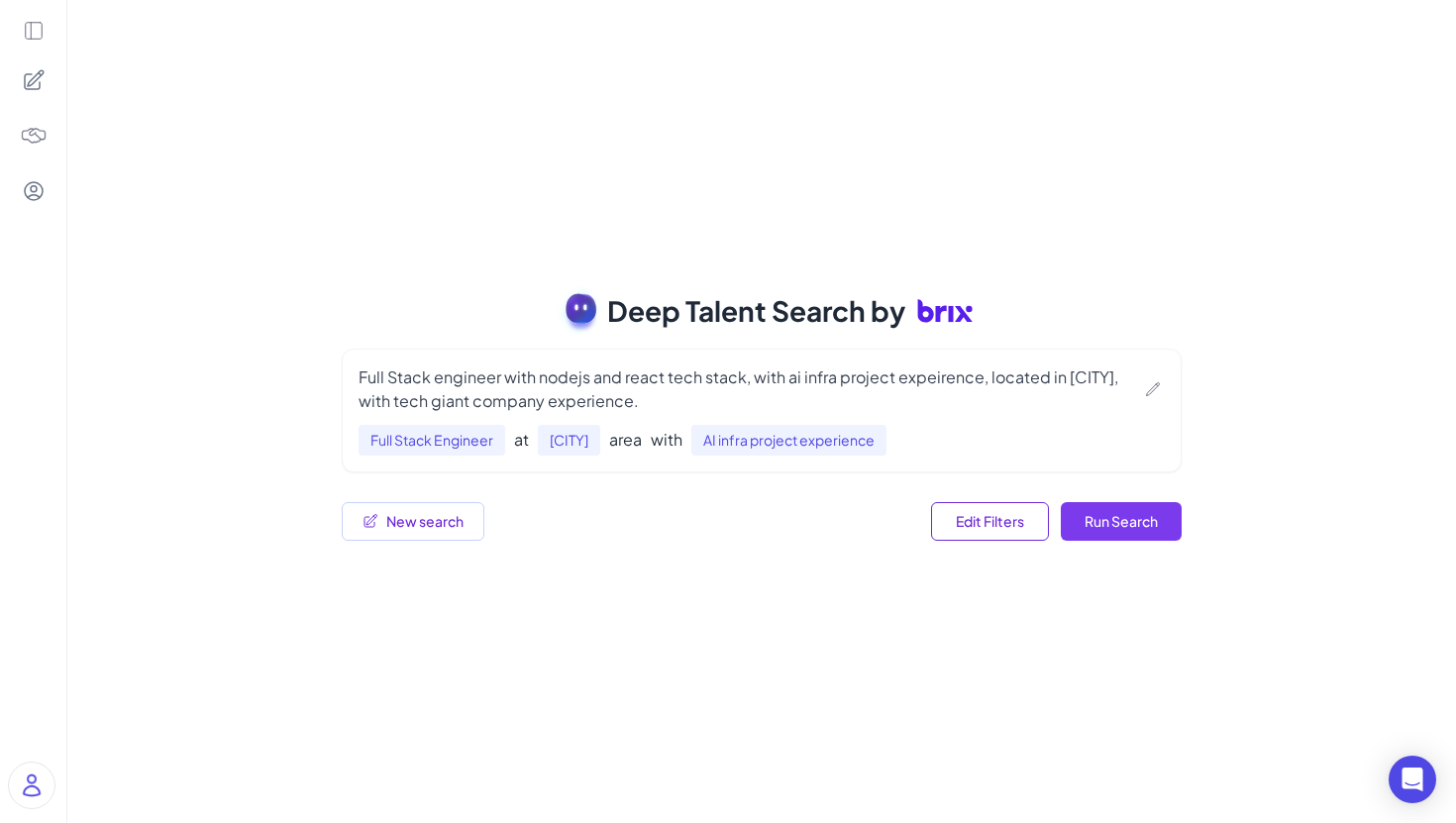 click on "Run Search" at bounding box center (1121, 521) 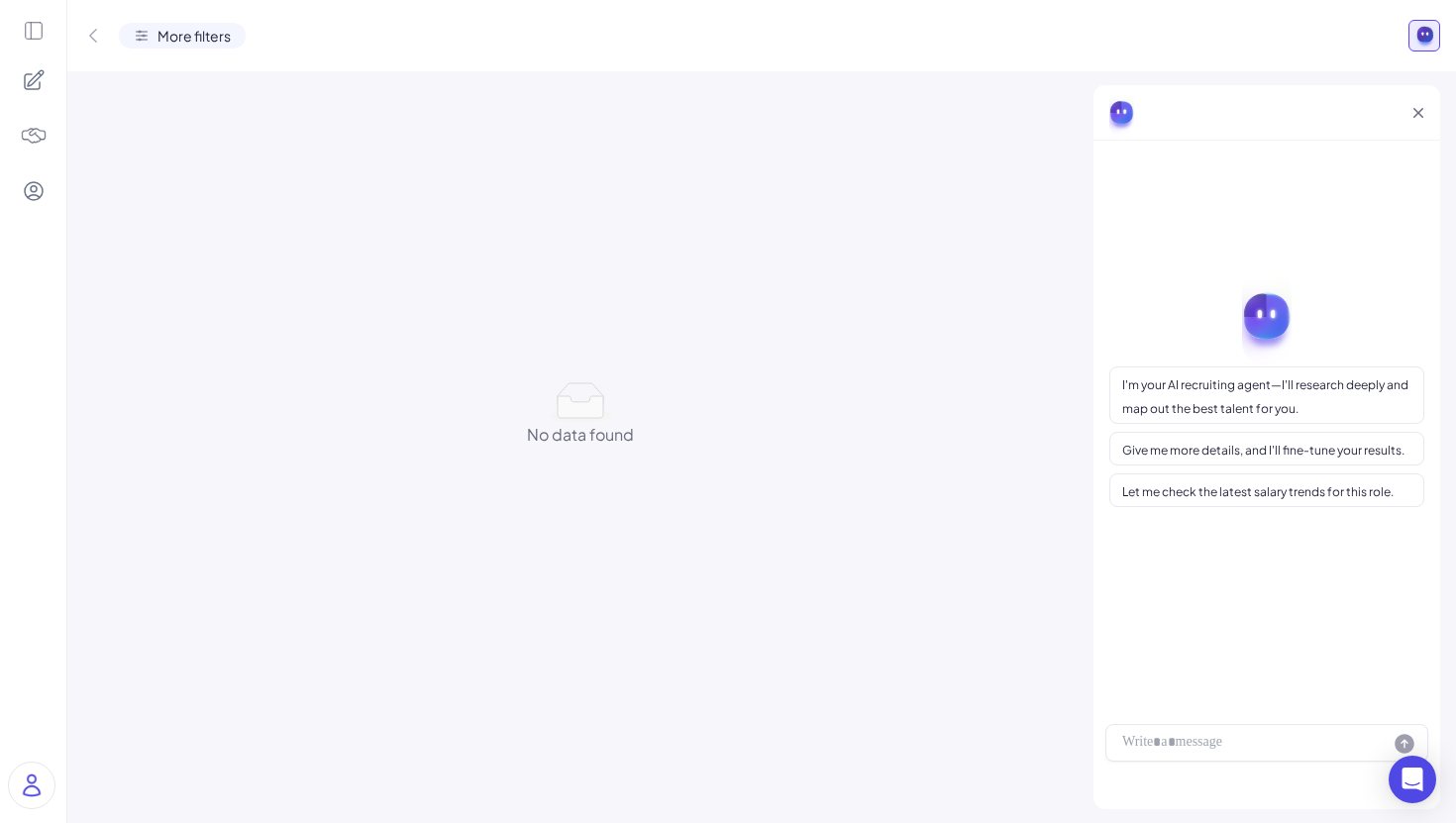 click at bounding box center [93, 36] 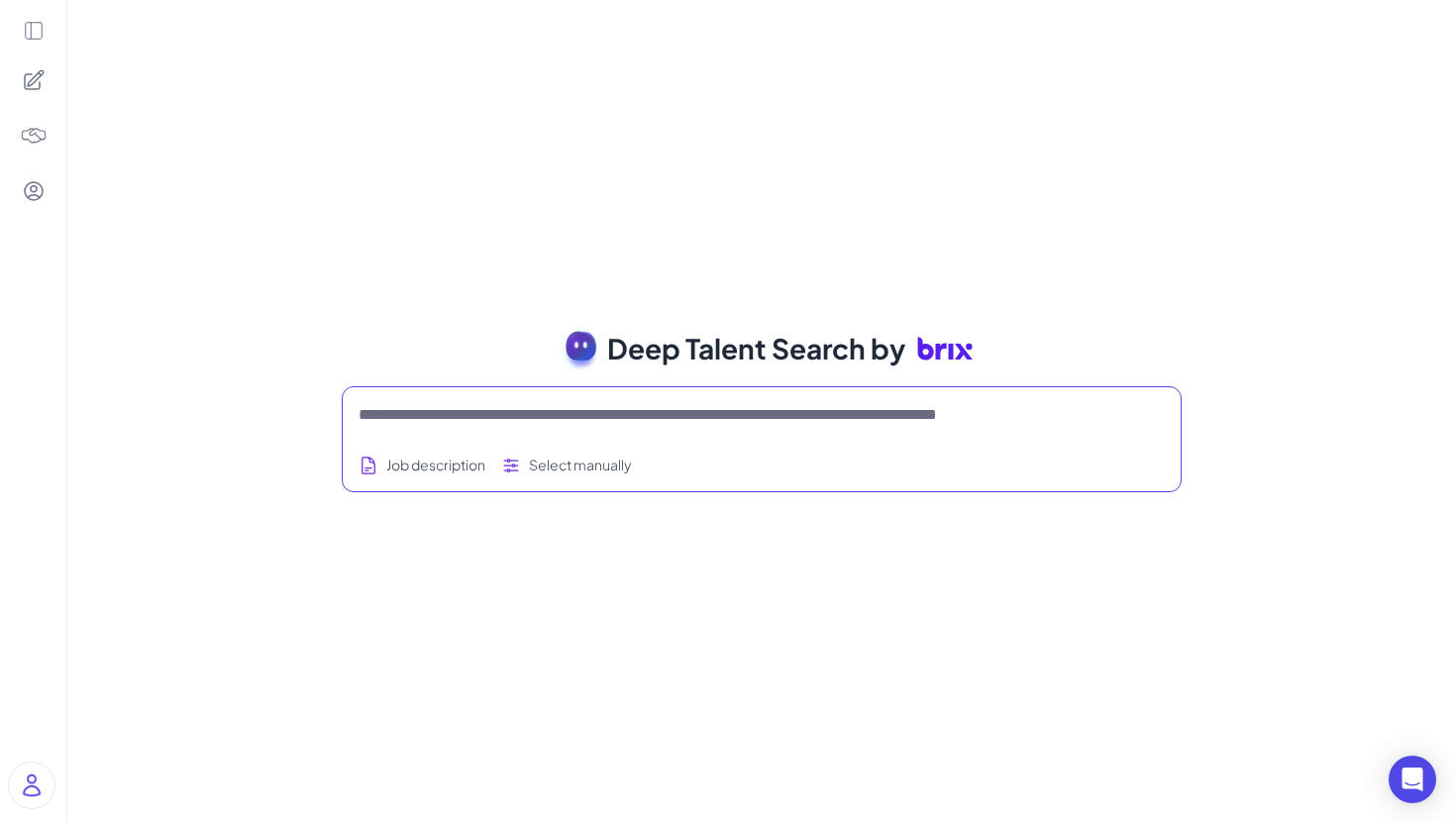 click at bounding box center (738, 415) 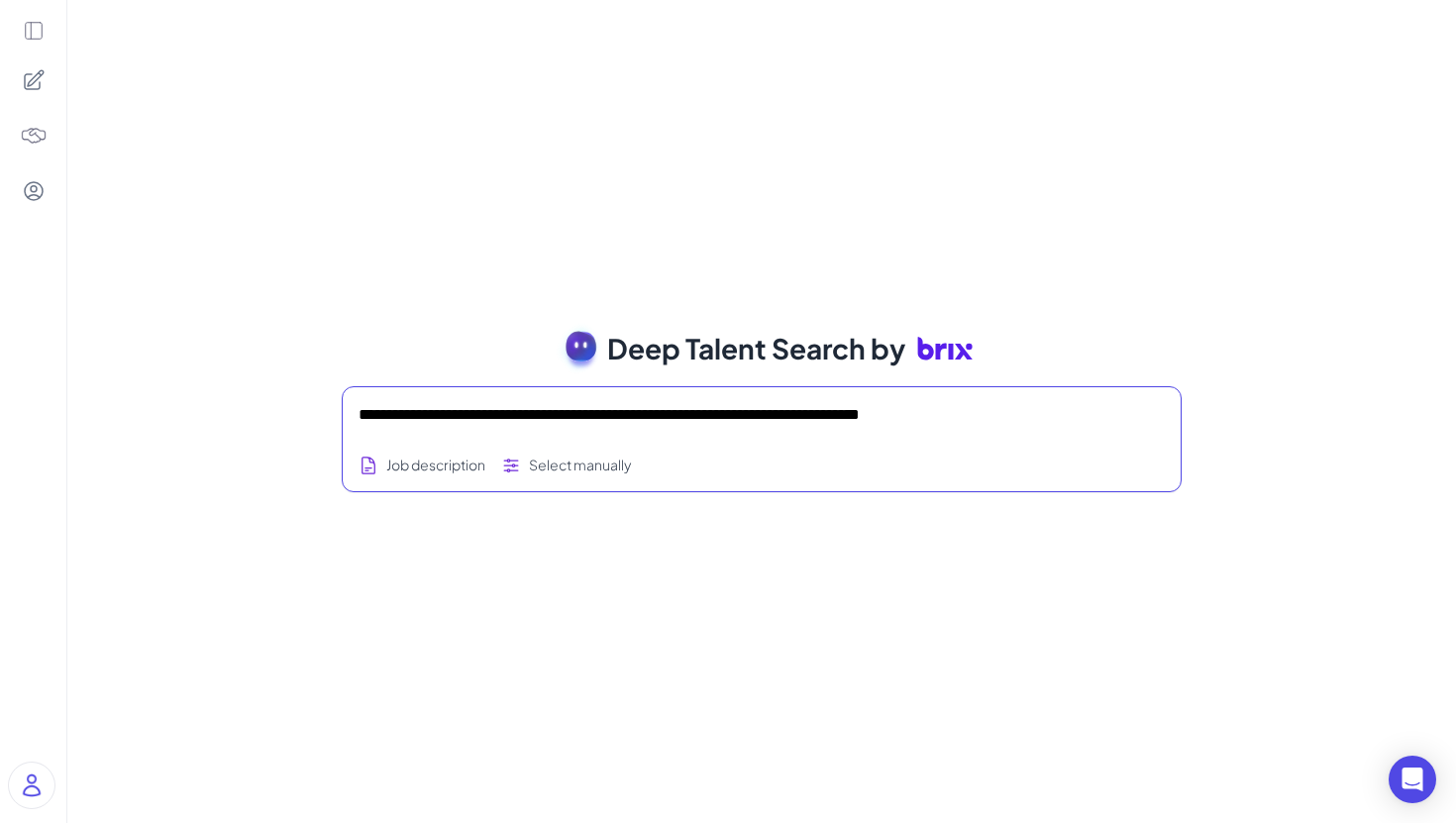 type on "**********" 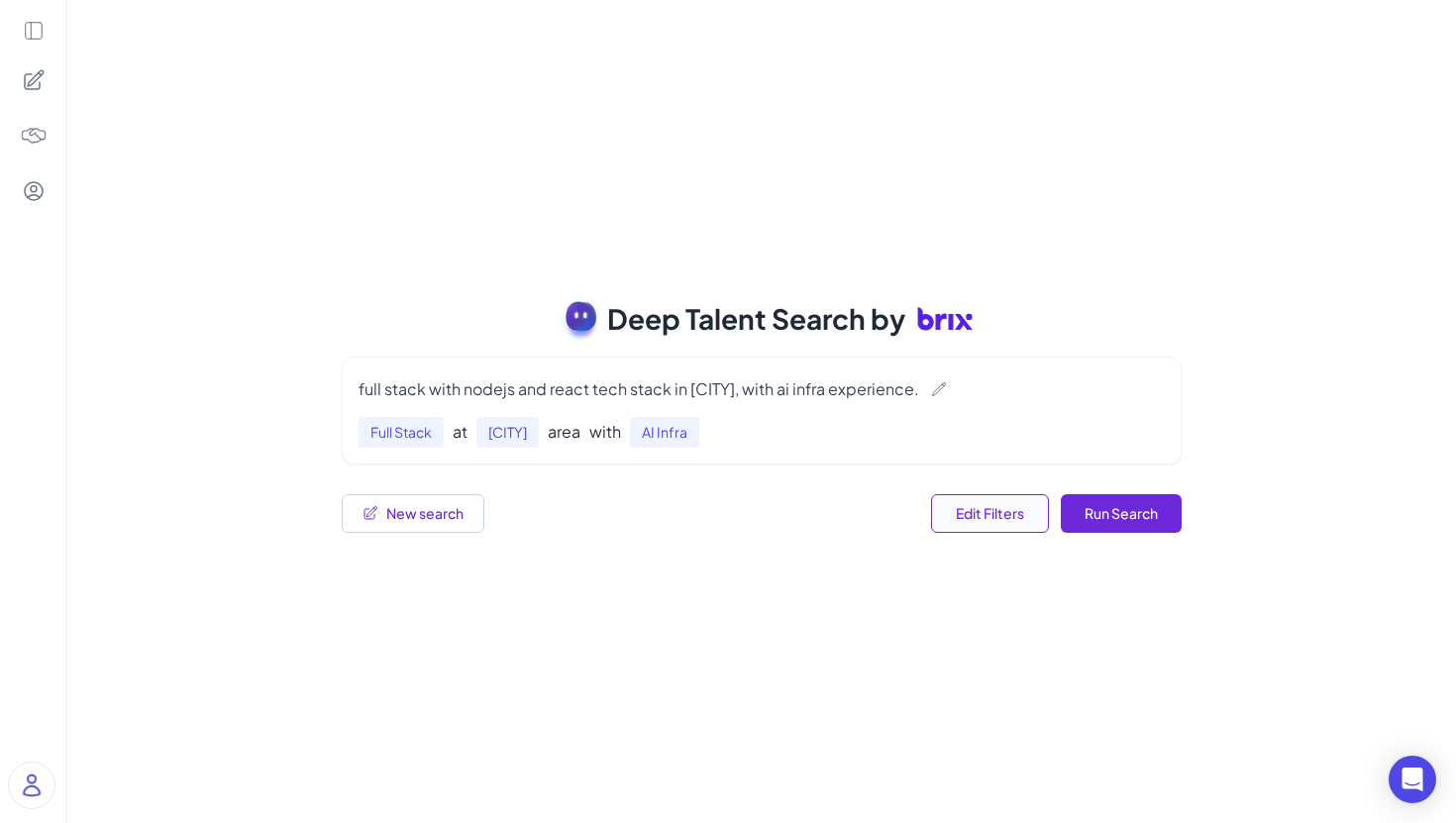 click on "Edit Filters" at bounding box center [989, 513] 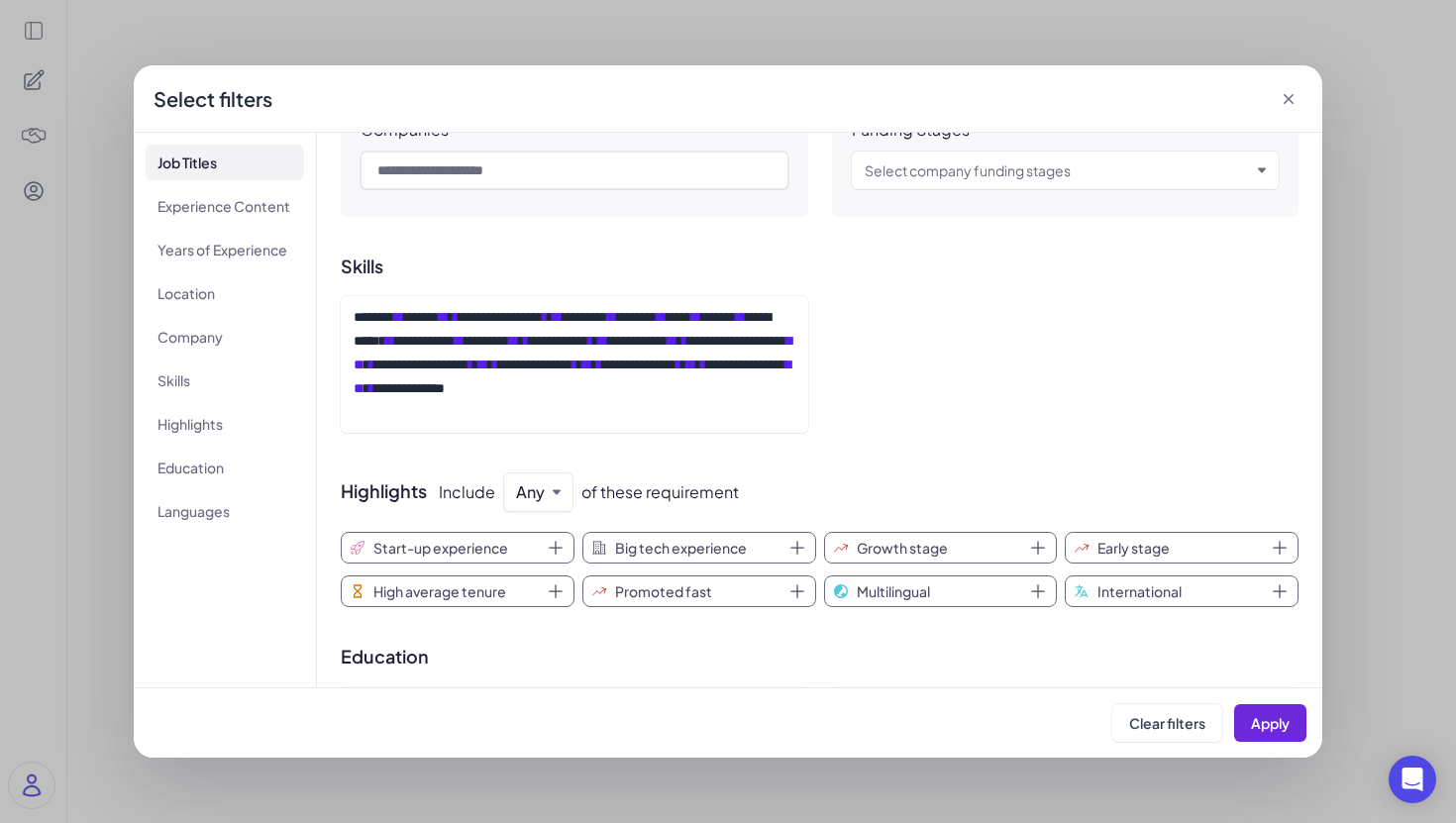scroll, scrollTop: 1037, scrollLeft: 0, axis: vertical 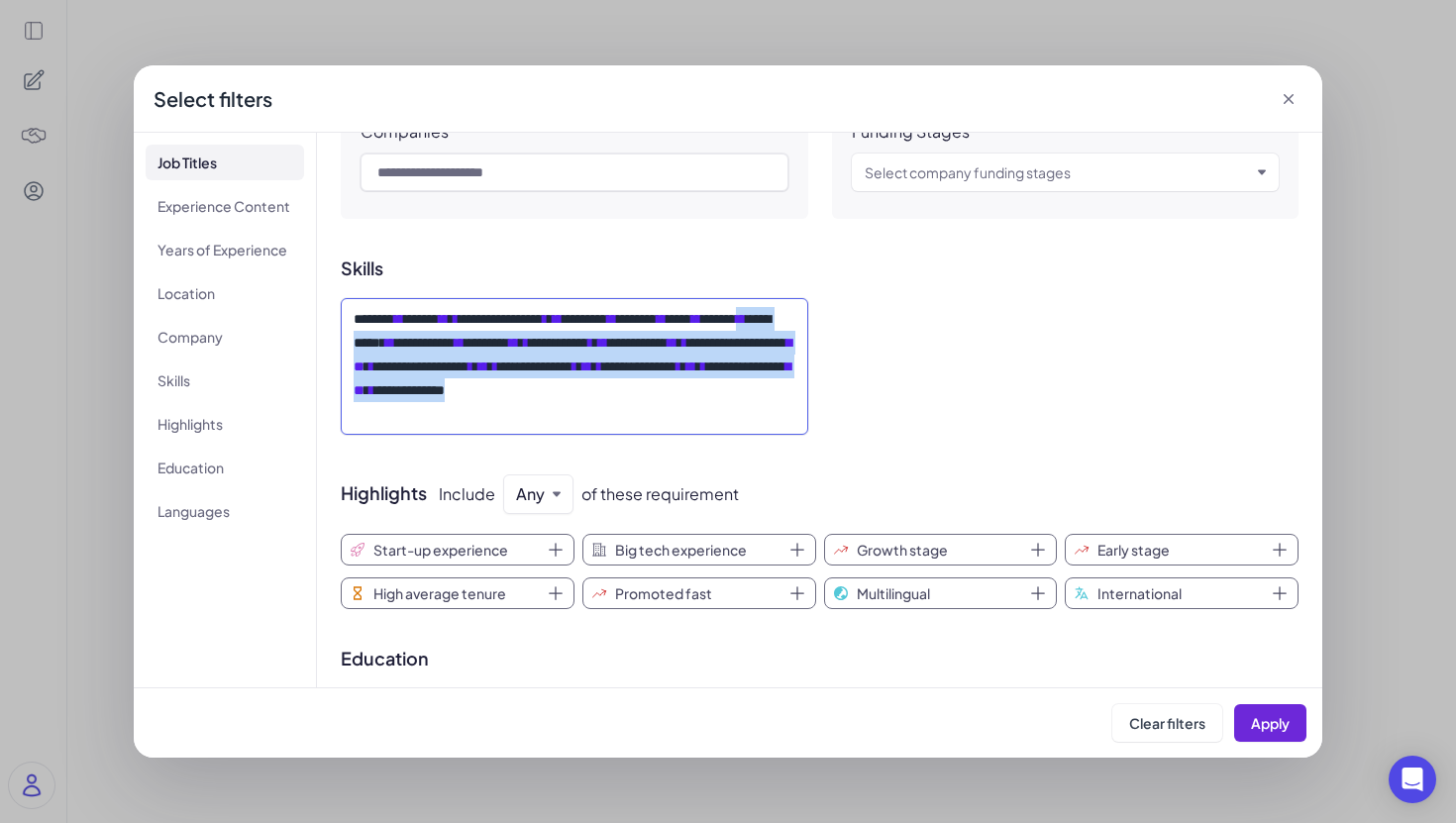 drag, startPoint x: 453, startPoint y: 341, endPoint x: 784, endPoint y: 431, distance: 343.01749 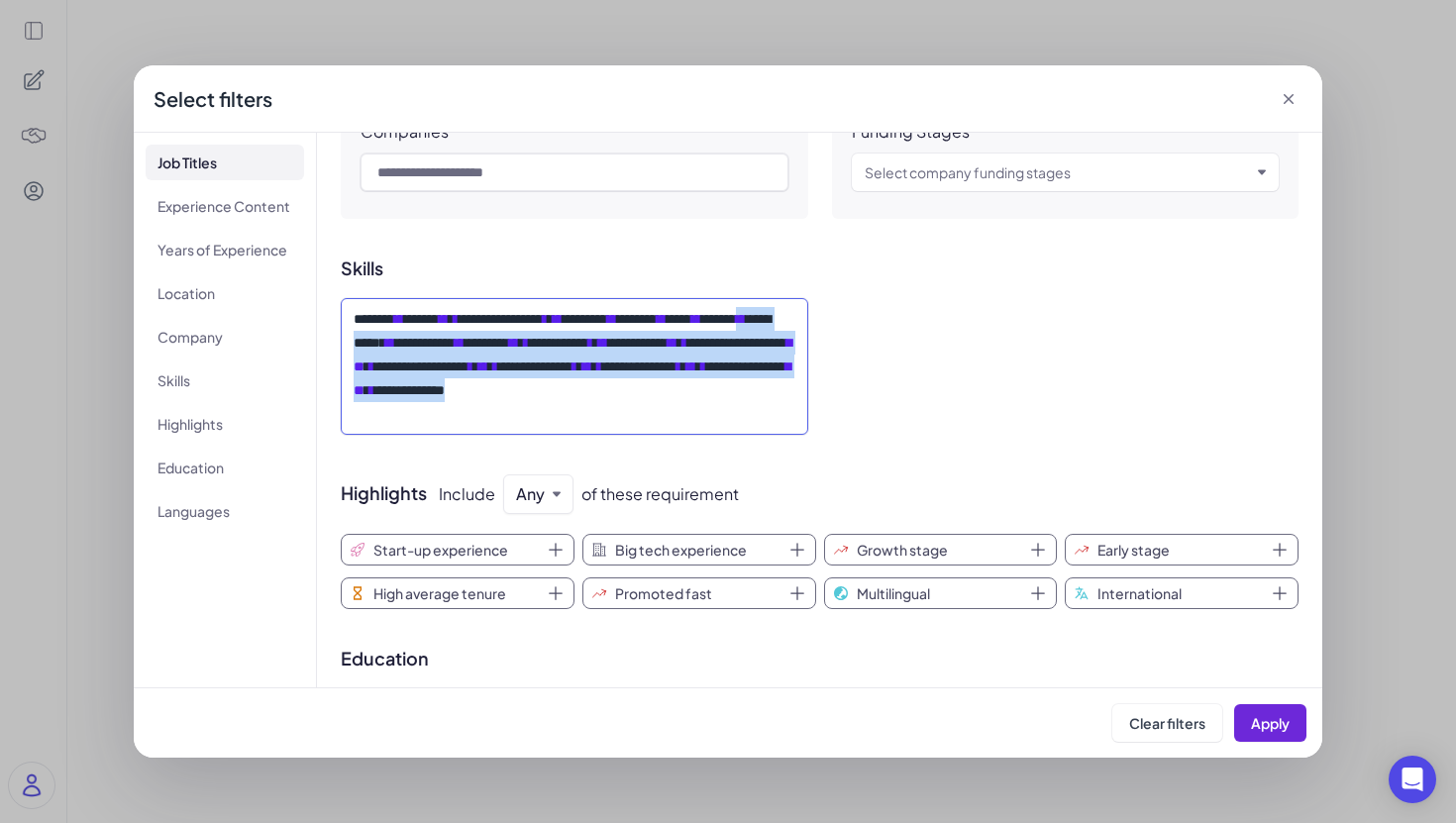 click on "**********" at bounding box center [574, 366] 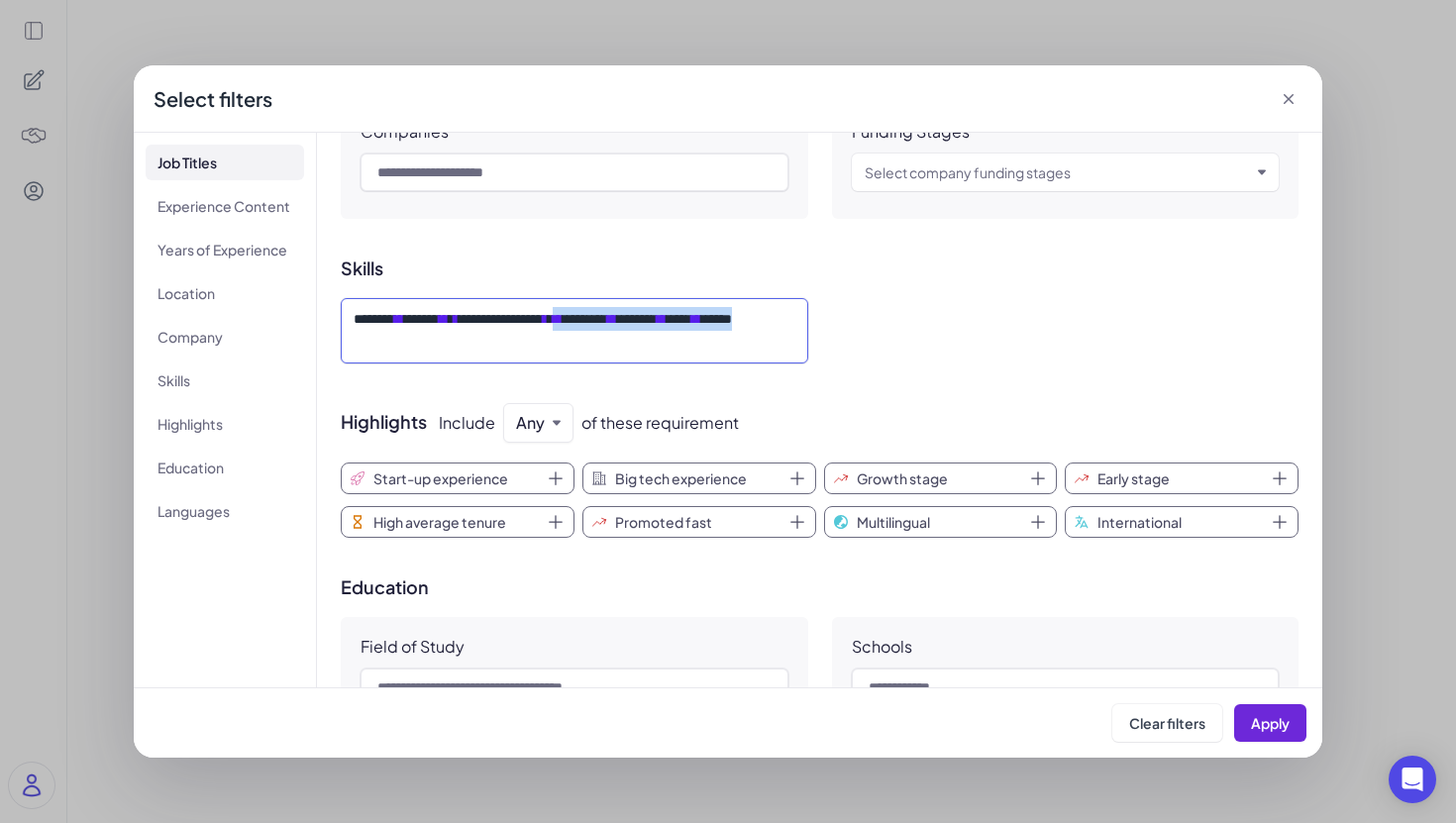 drag, startPoint x: 615, startPoint y: 316, endPoint x: 669, endPoint y: 335, distance: 57.245087 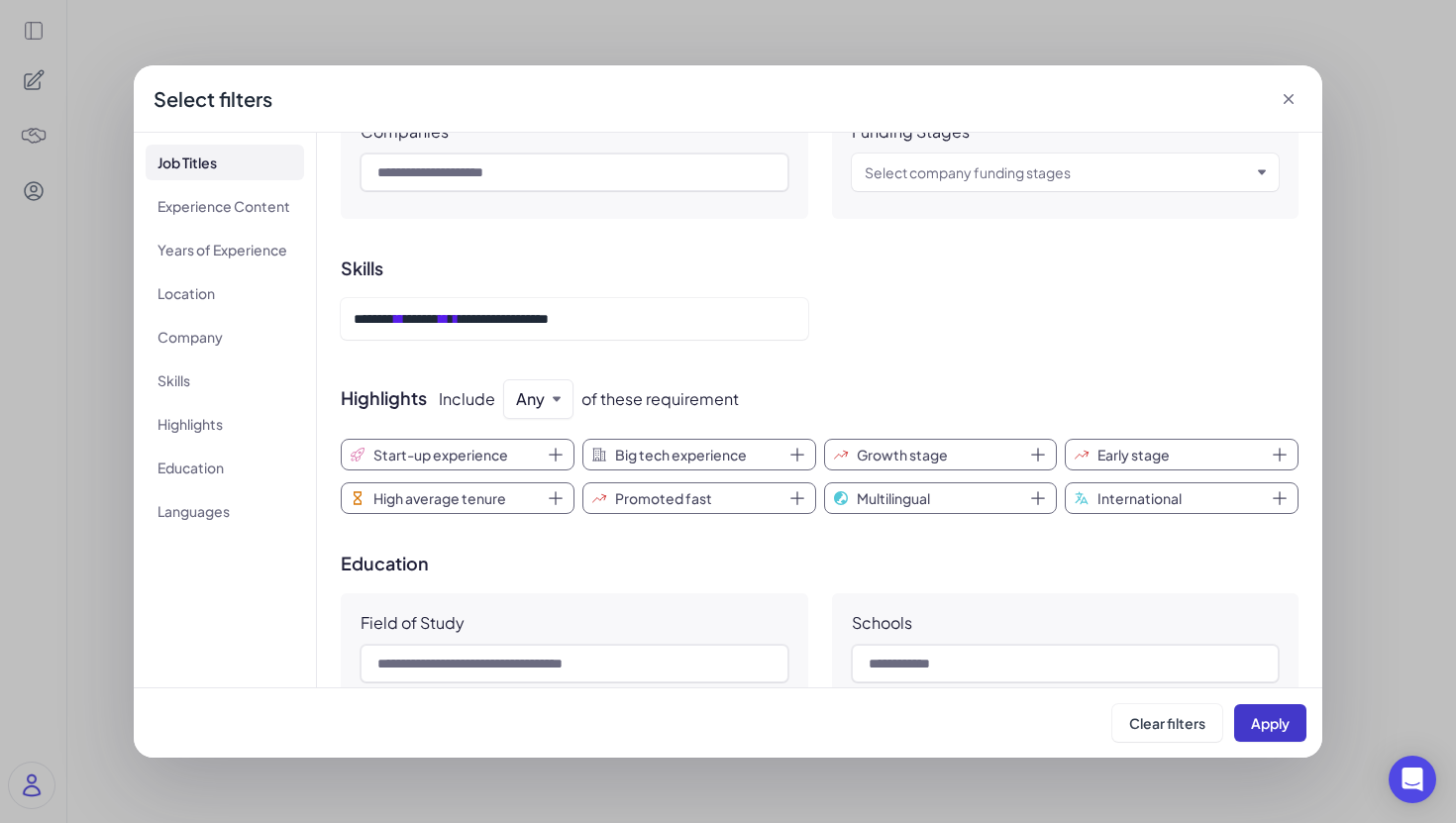 click on "Apply" at bounding box center (1270, 723) 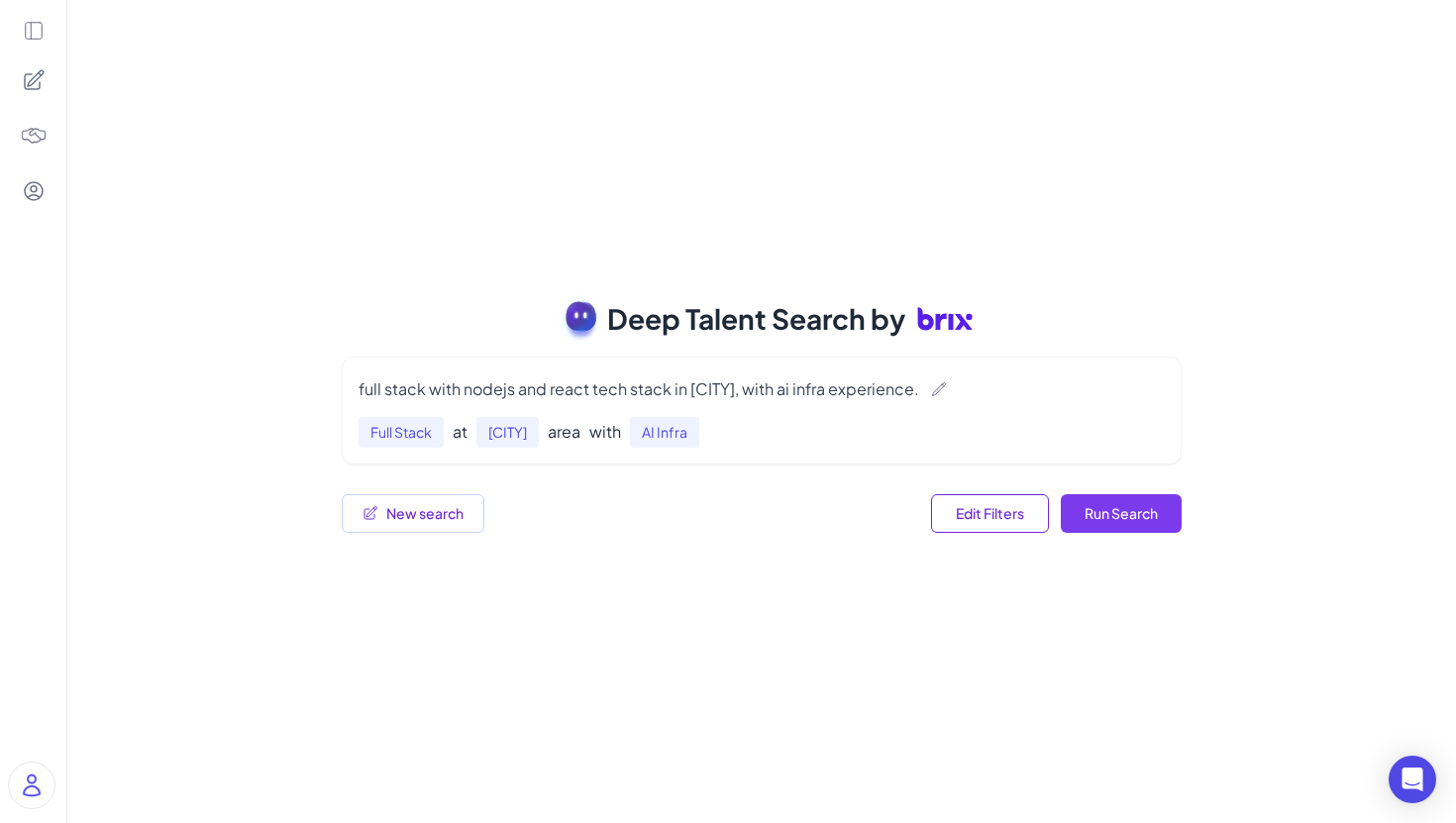 click on "Run Search" at bounding box center [1121, 513] 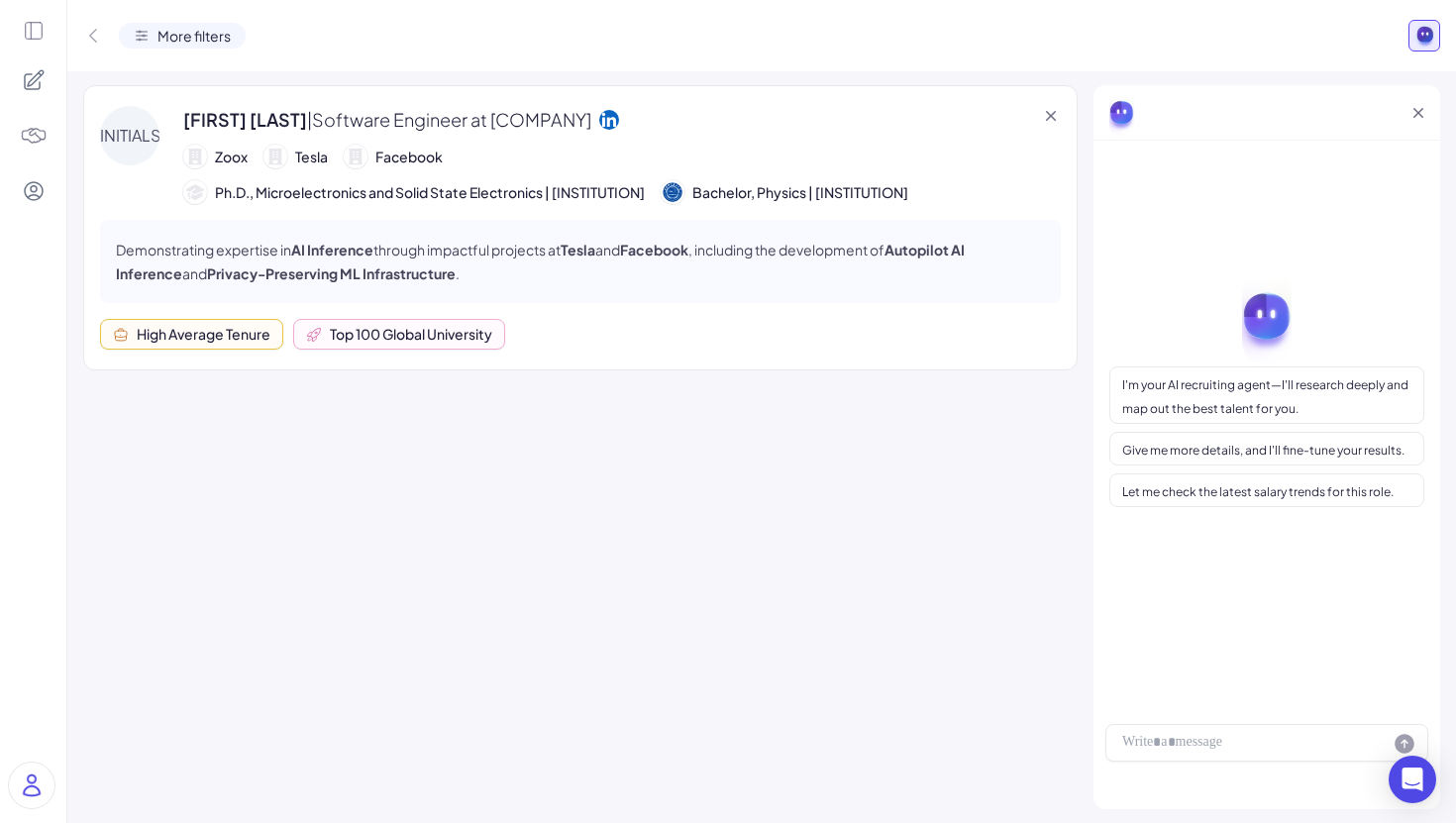 click on "|  Software Engineer at Zoox" at bounding box center (449, 119) 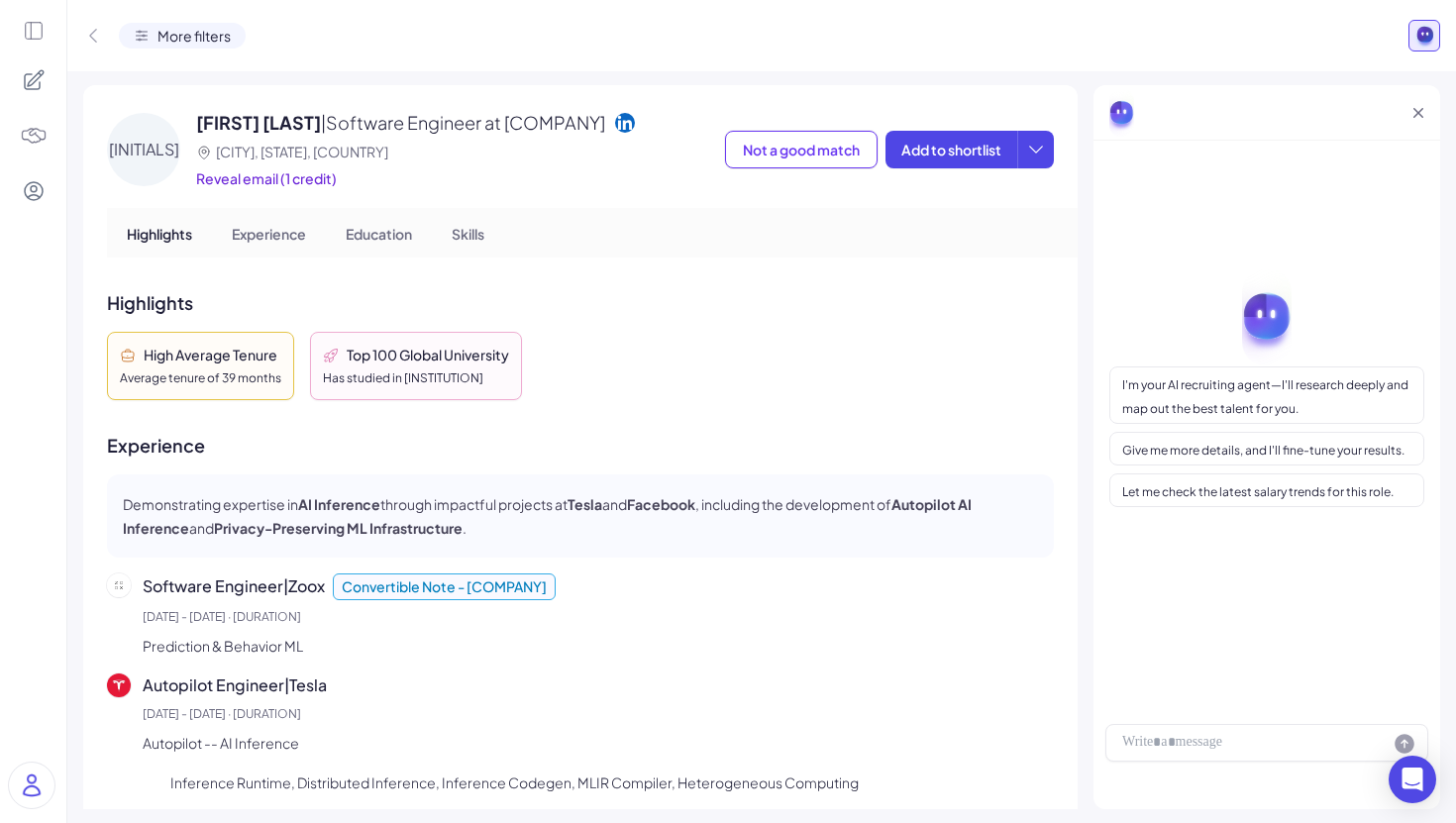 scroll, scrollTop: 0, scrollLeft: 0, axis: both 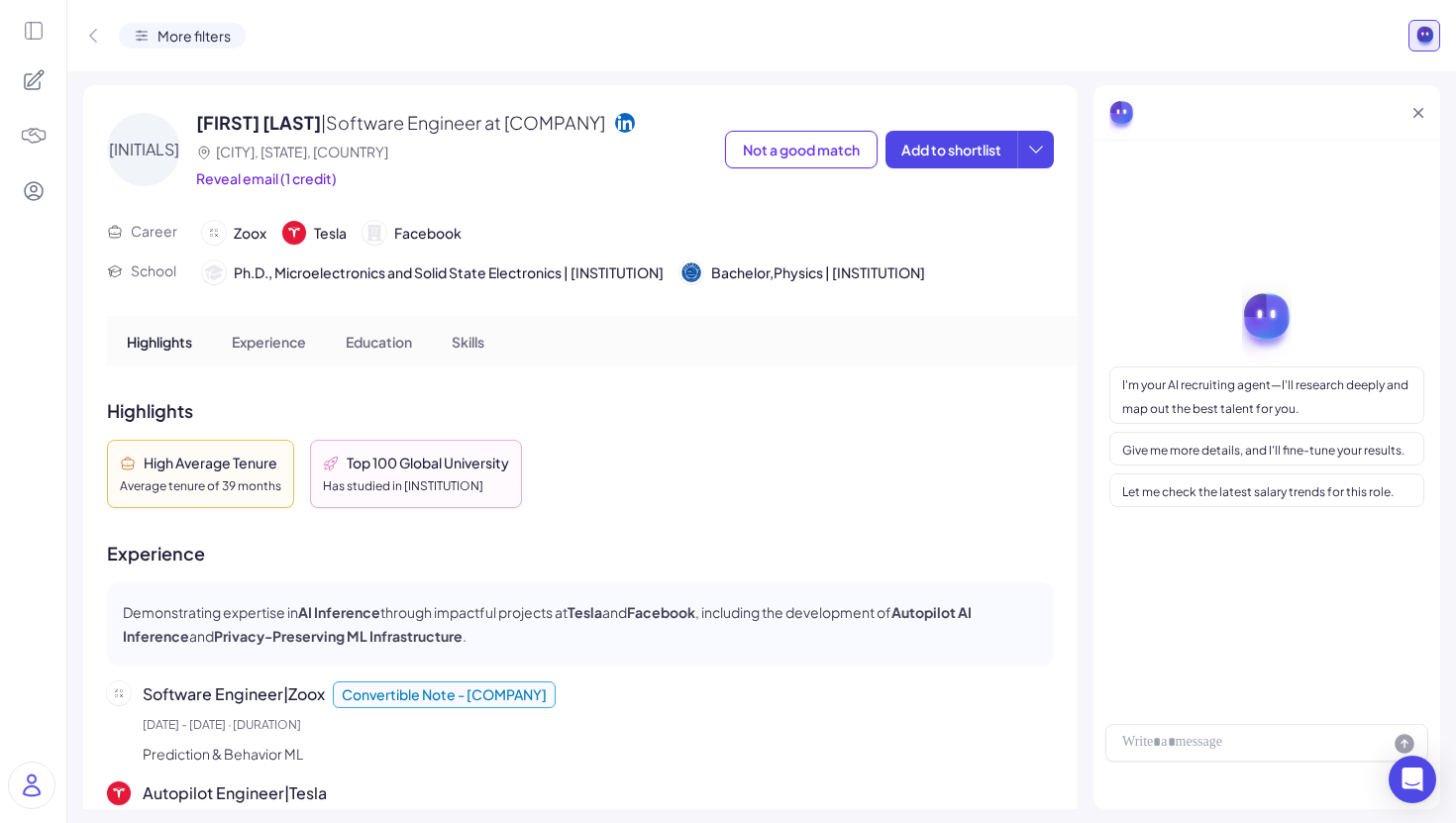 click at bounding box center (93, 36) 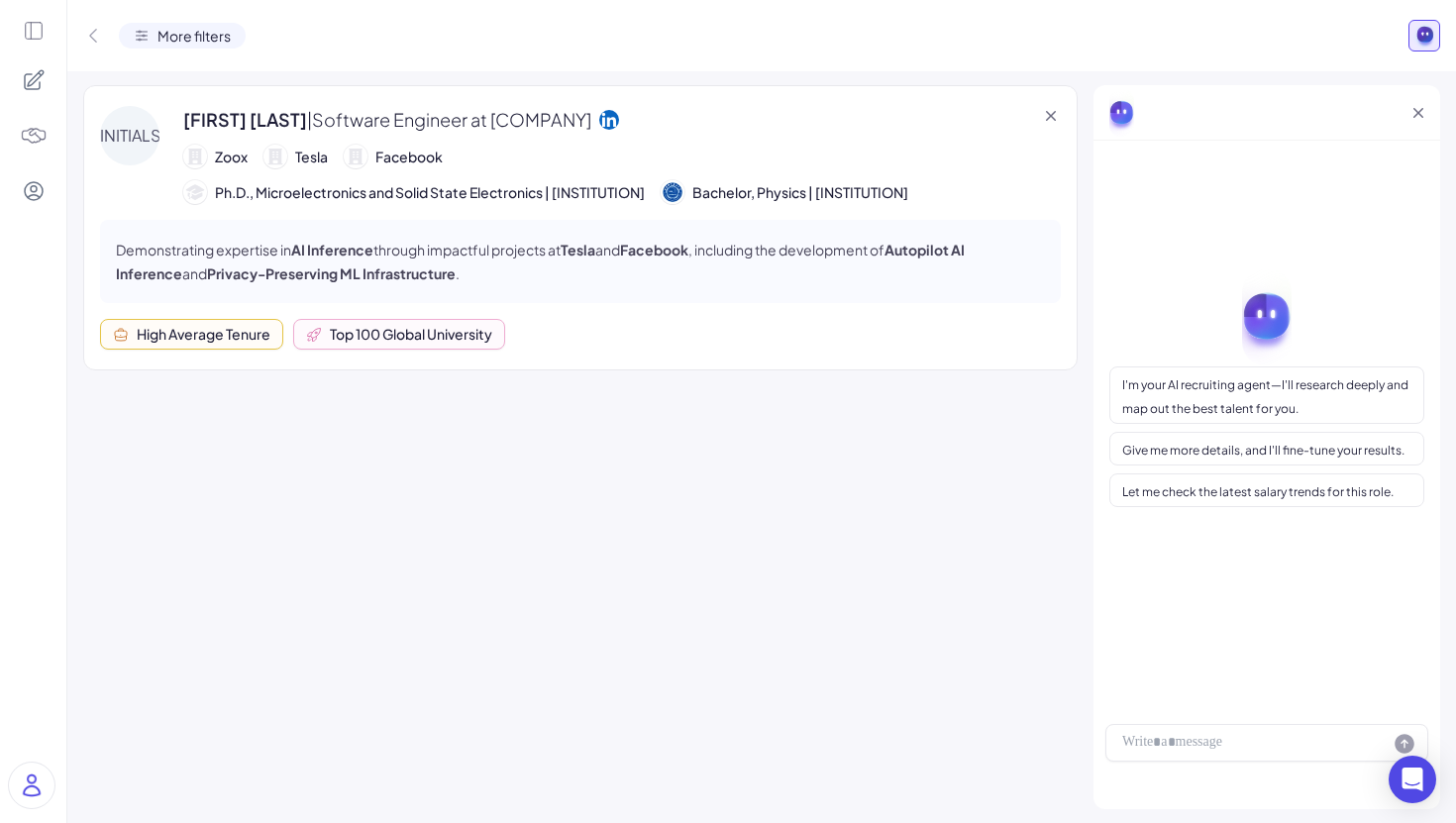 click at bounding box center (1051, 116) 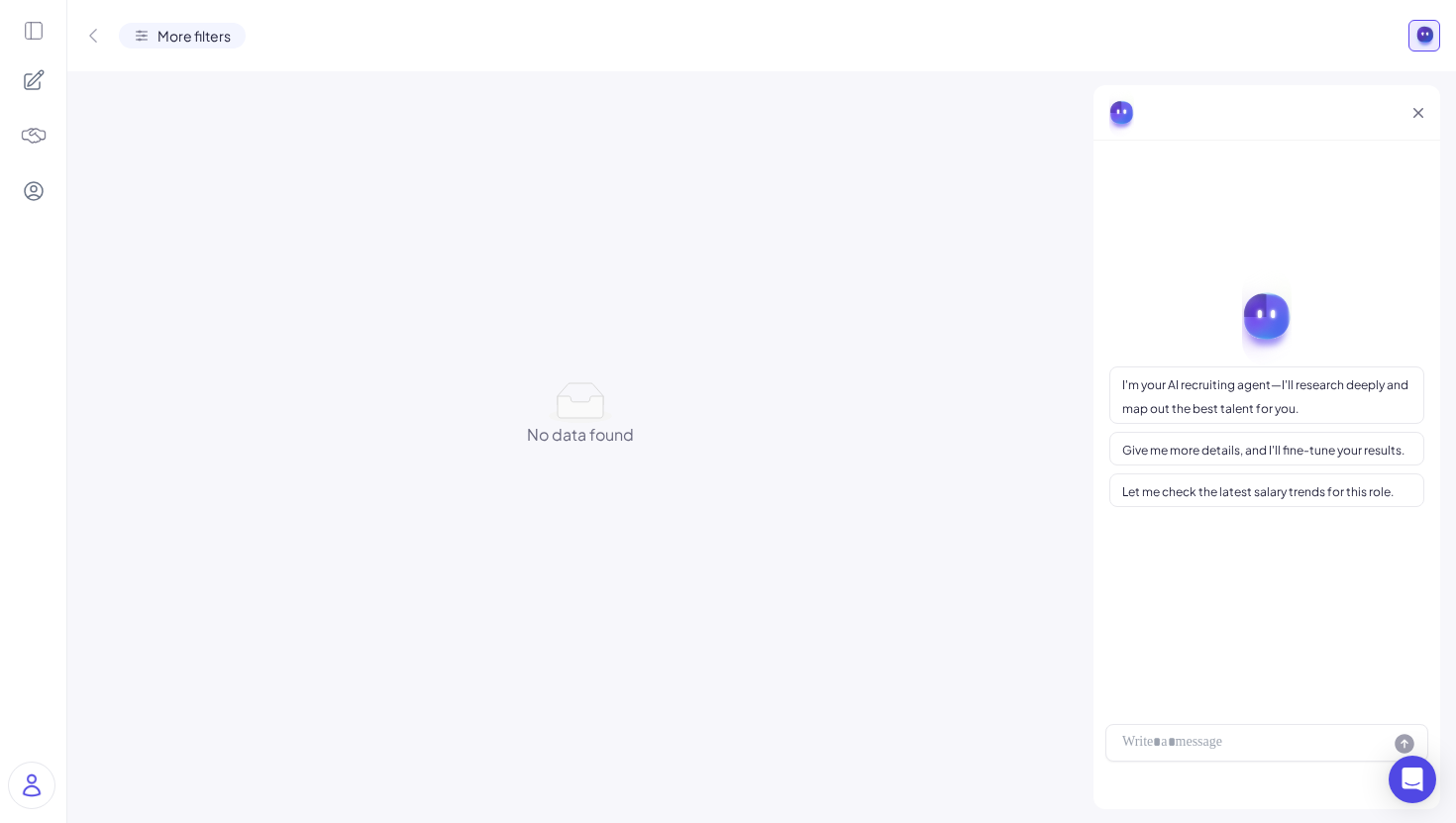 click at bounding box center (93, 36) 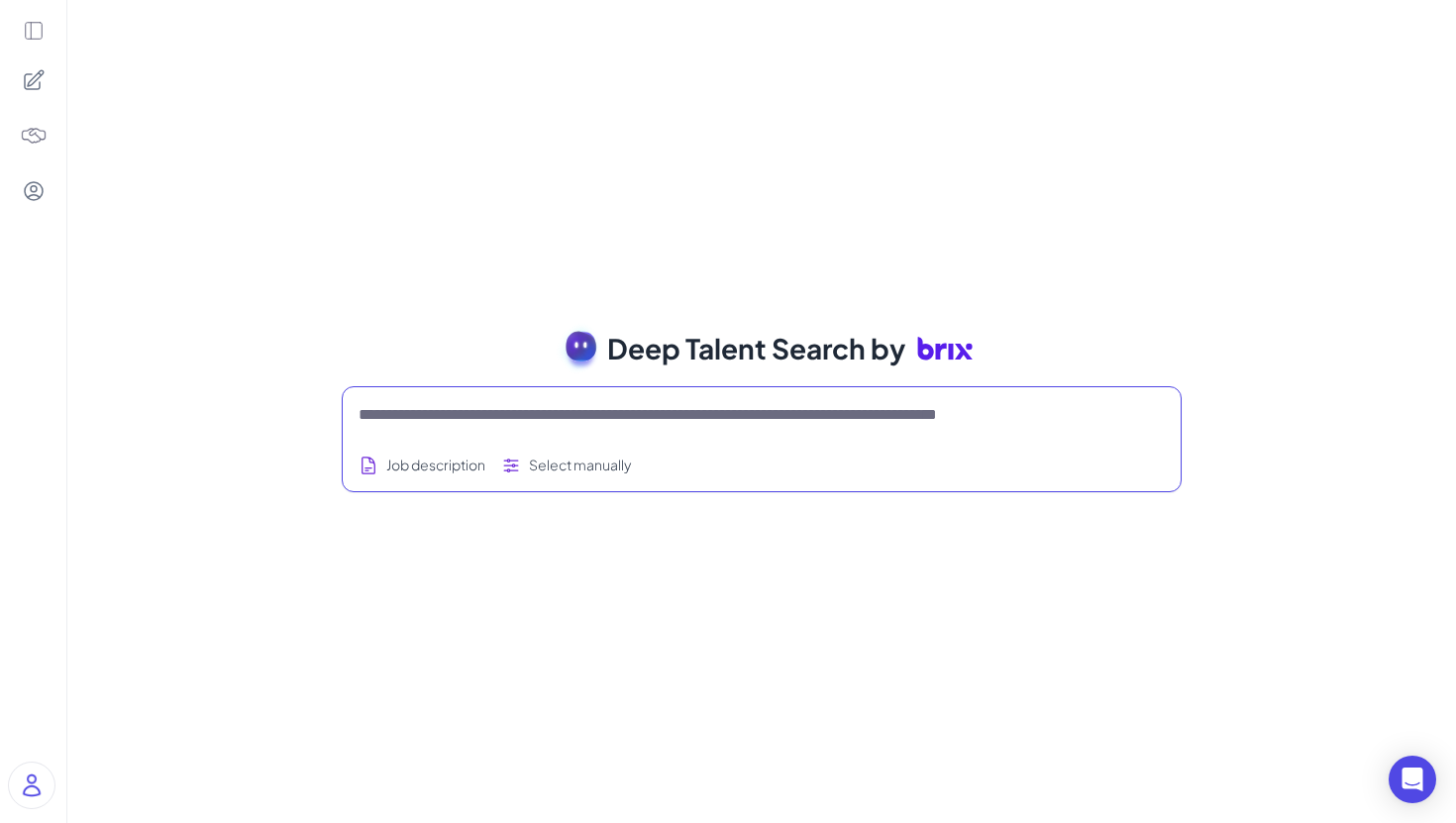click at bounding box center [738, 415] 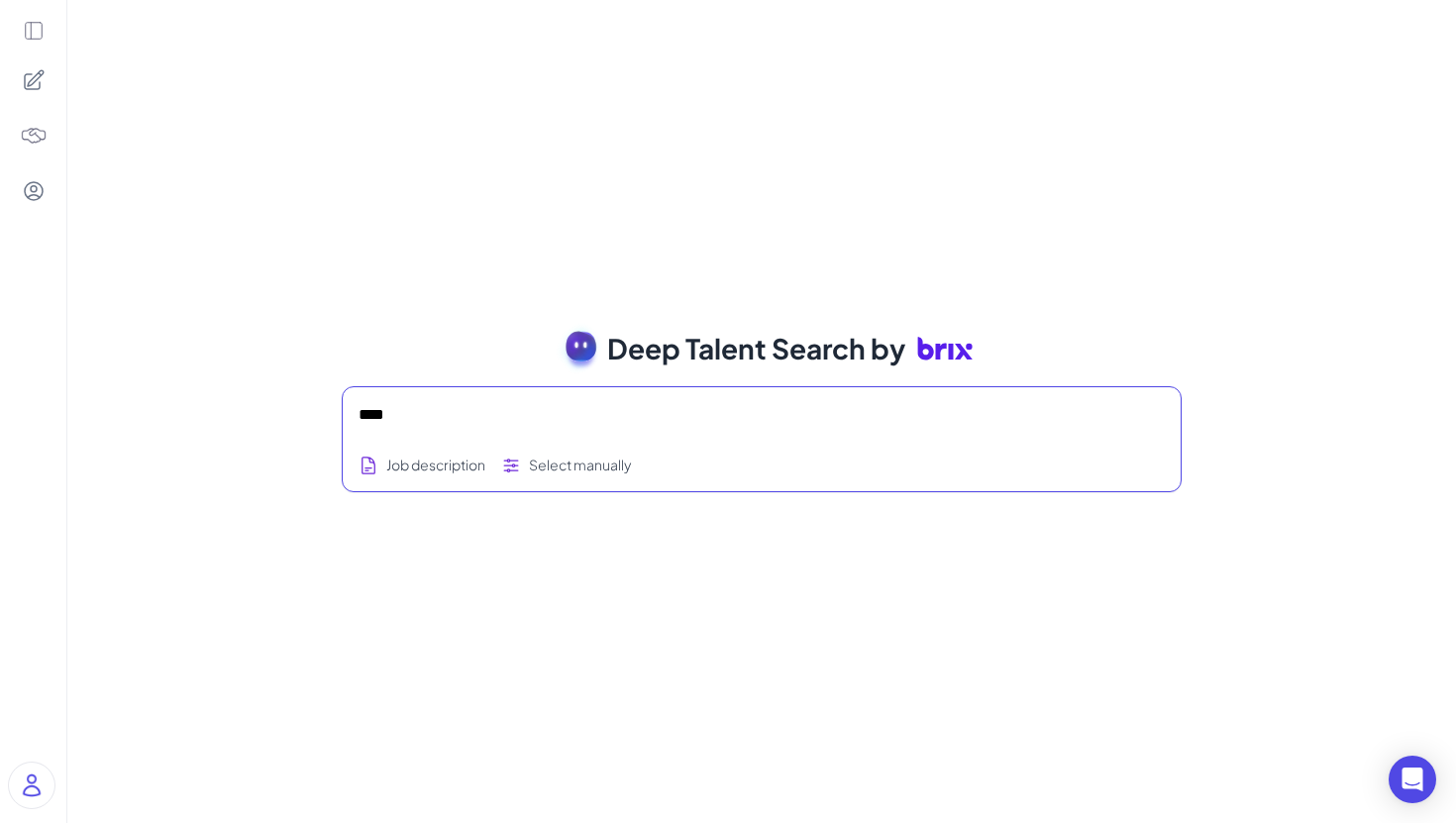 type on "*****" 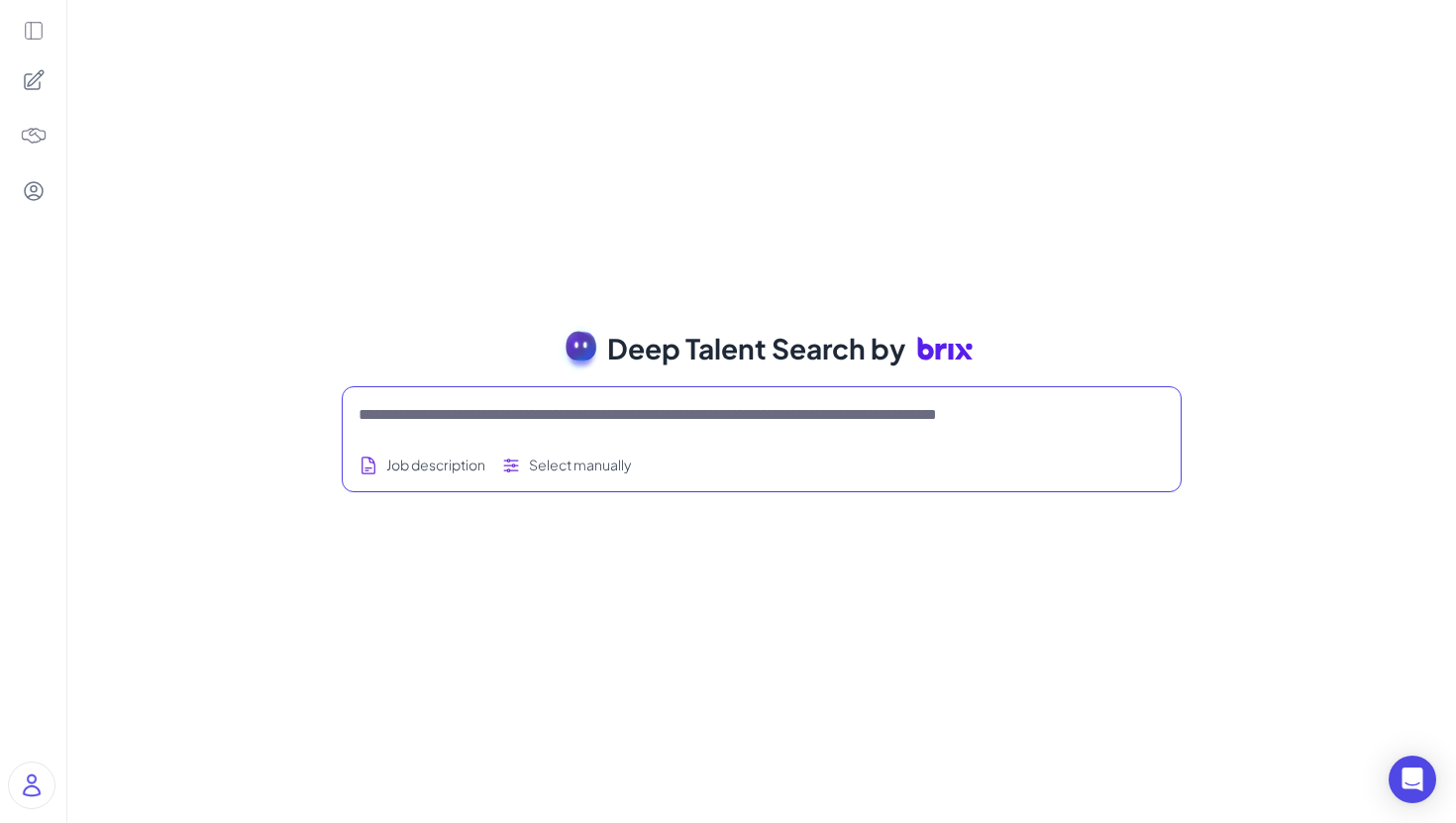click at bounding box center (34, 31) 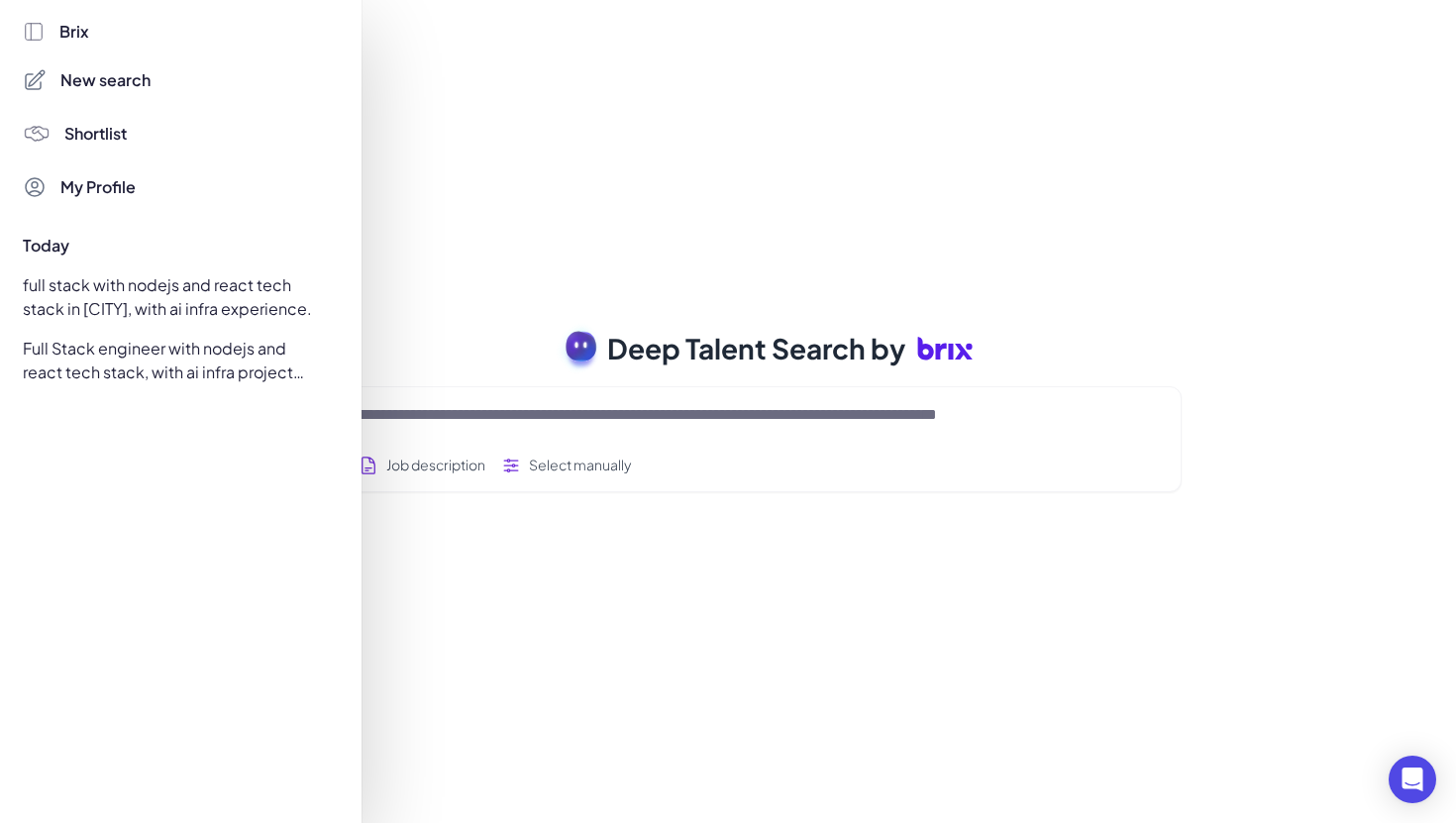 click at bounding box center (728, 411) 